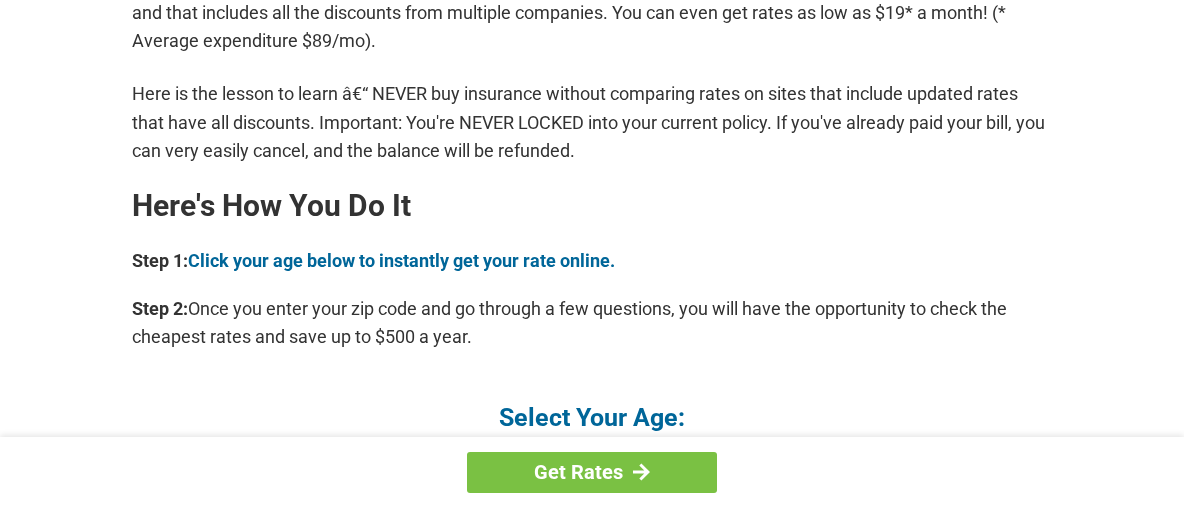 scroll, scrollTop: 1824, scrollLeft: 0, axis: vertical 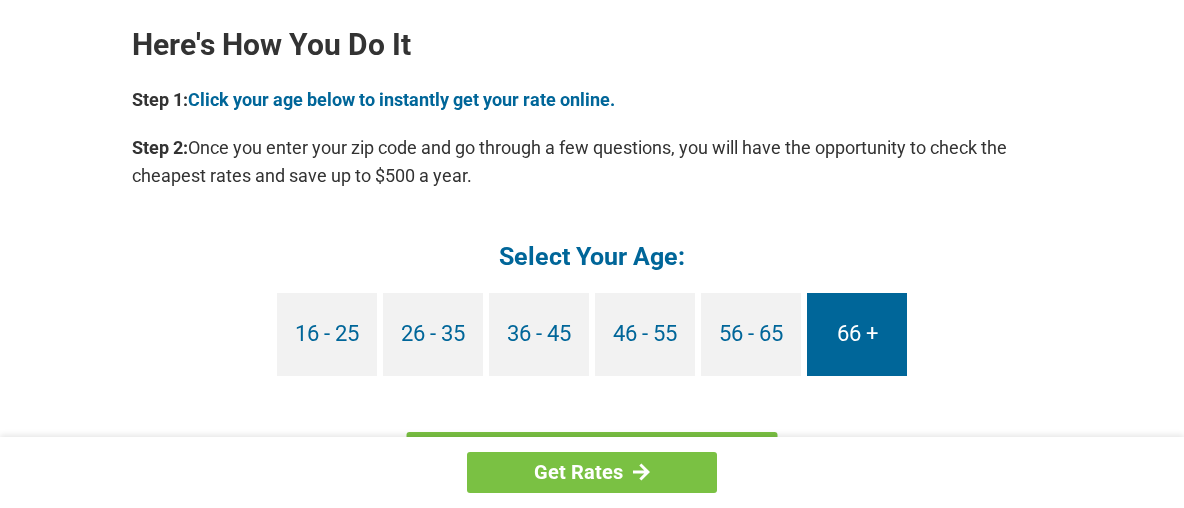 click on "66 +" at bounding box center (857, 334) 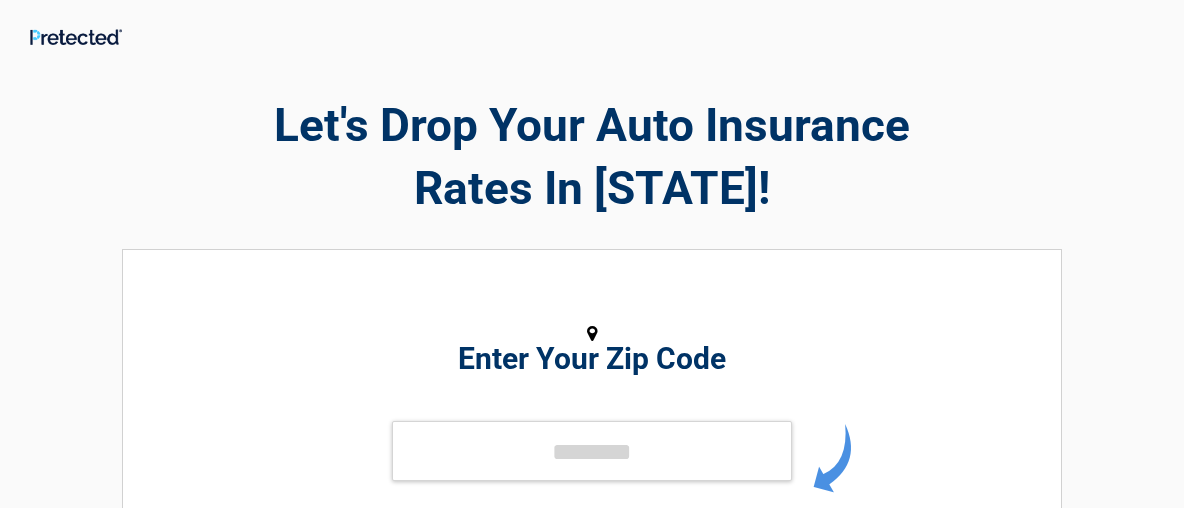 scroll, scrollTop: 0, scrollLeft: 0, axis: both 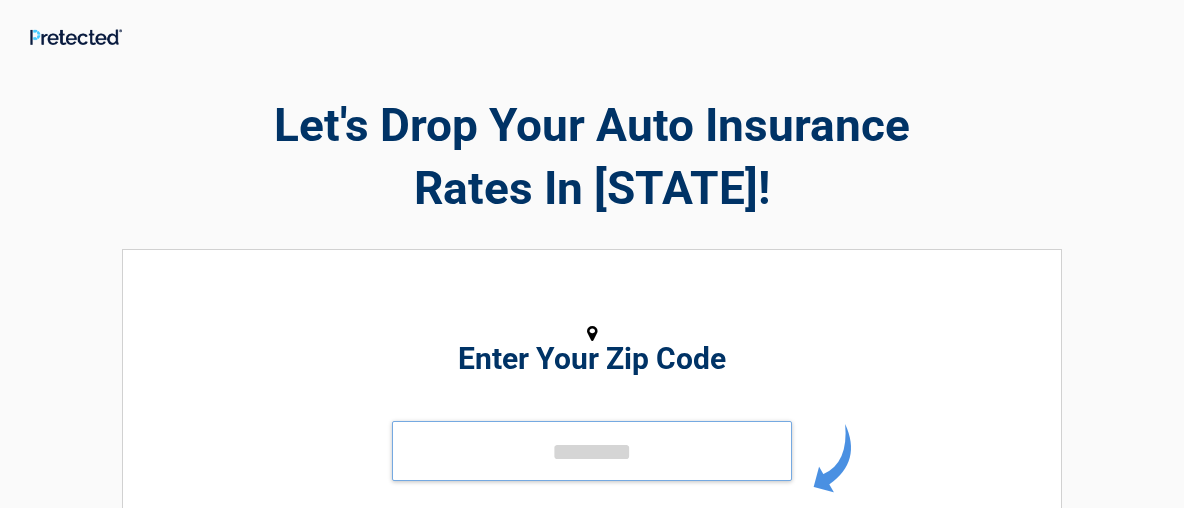 click at bounding box center [592, 451] 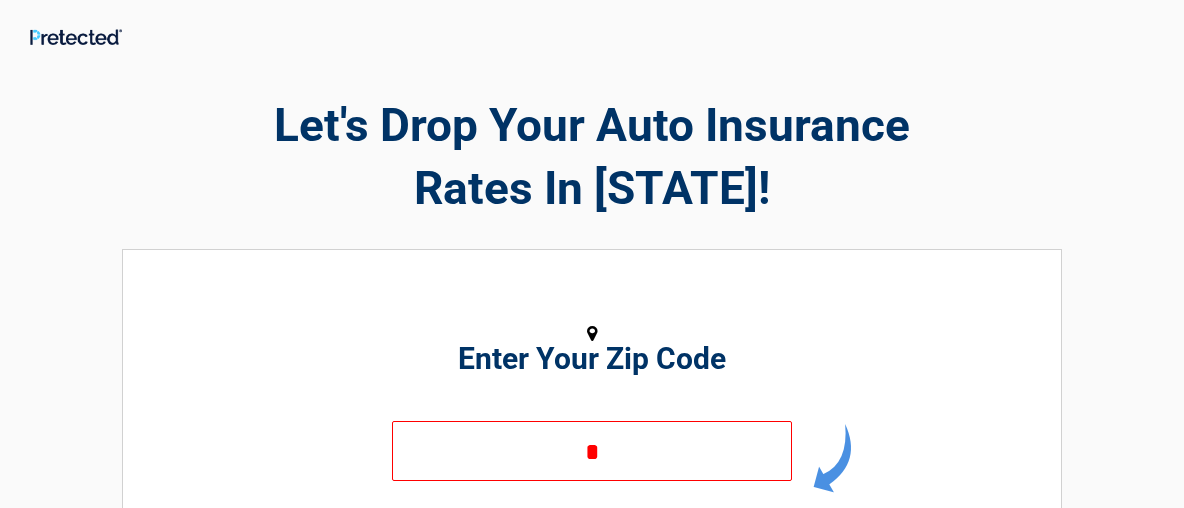 drag, startPoint x: 465, startPoint y: 491, endPoint x: 475, endPoint y: 483, distance: 12.806249 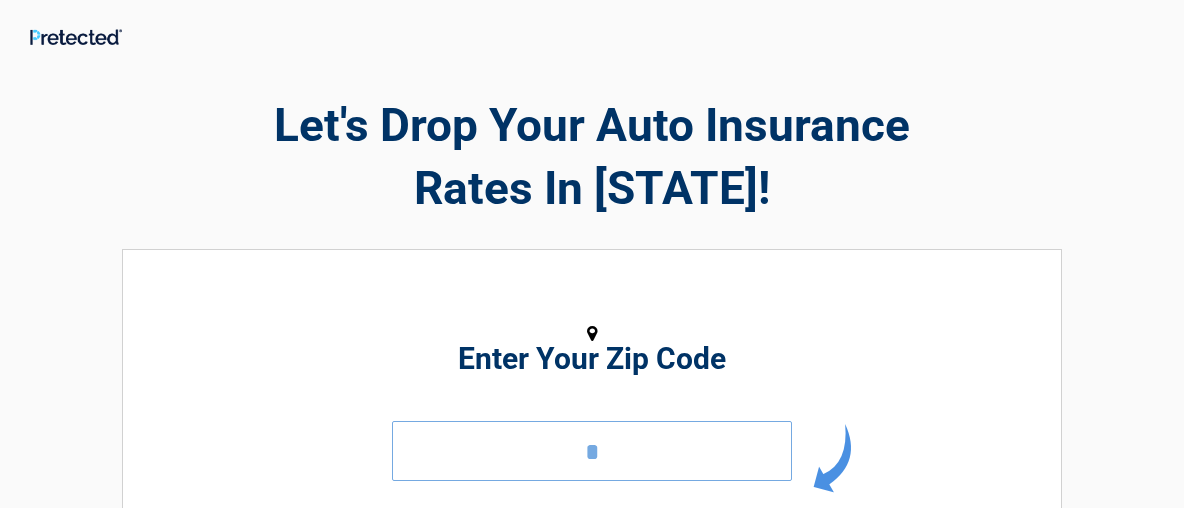 click on "*" at bounding box center (592, 451) 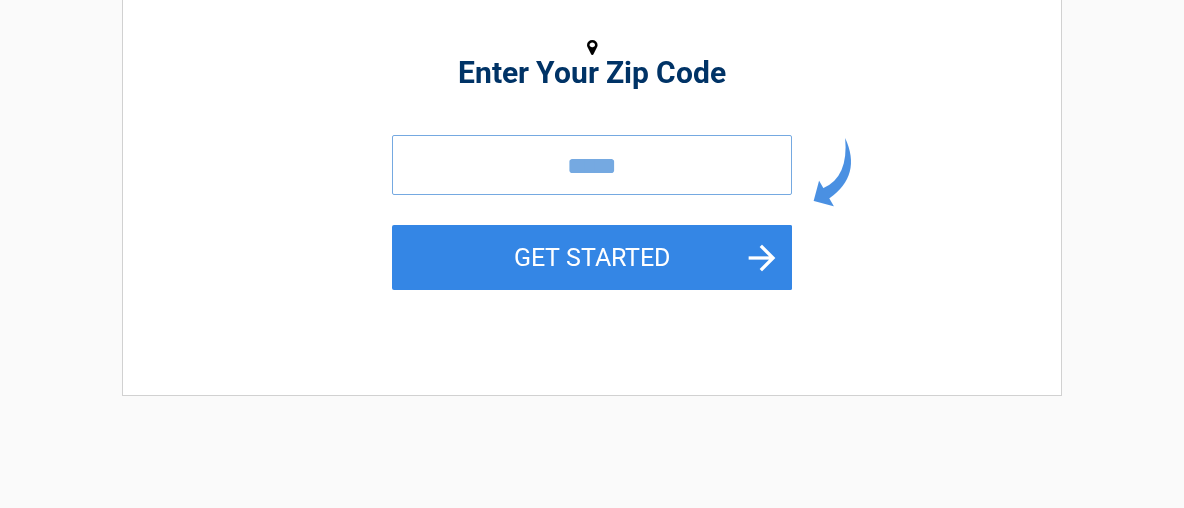 scroll, scrollTop: 321, scrollLeft: 0, axis: vertical 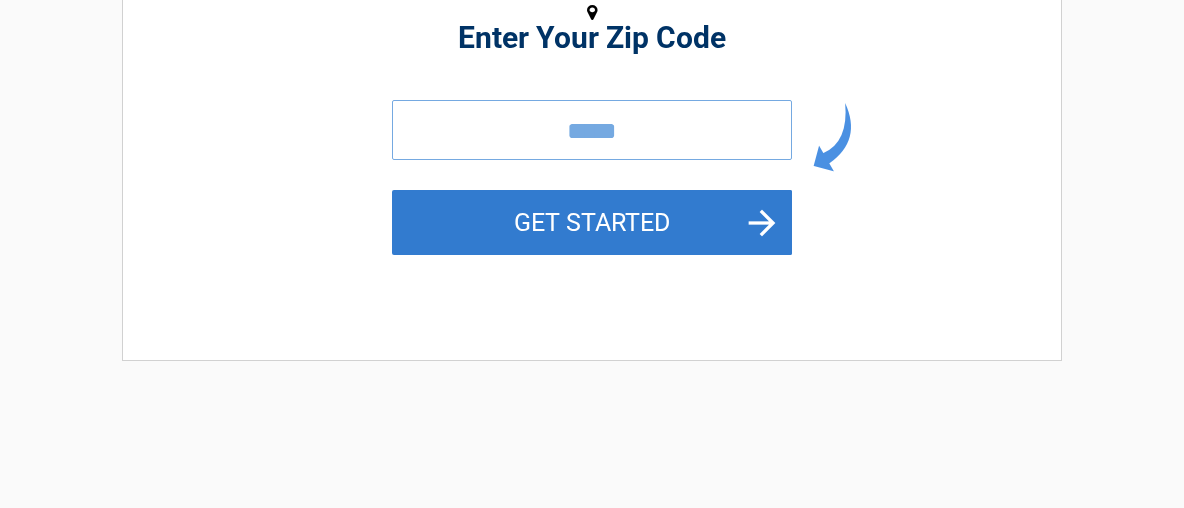 type on "*****" 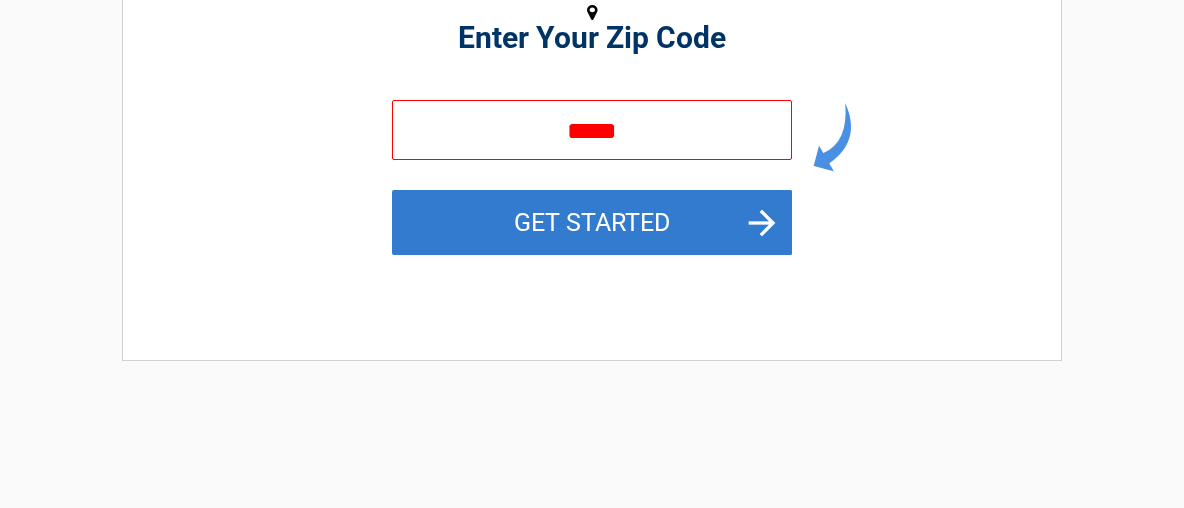 click on "GET STARTED" at bounding box center [592, 222] 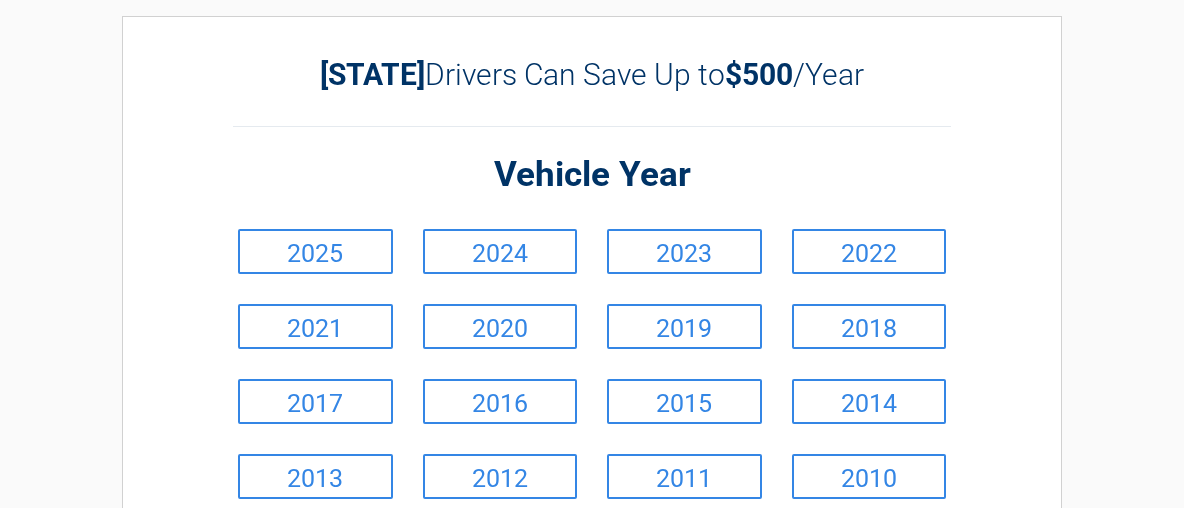 scroll, scrollTop: 107, scrollLeft: 0, axis: vertical 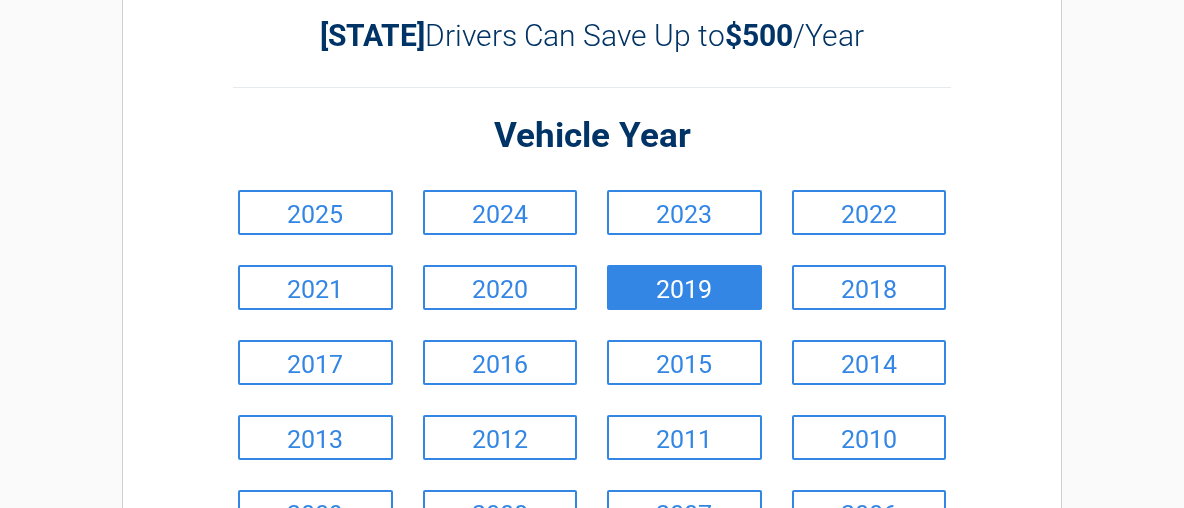 click on "2019" at bounding box center (684, 287) 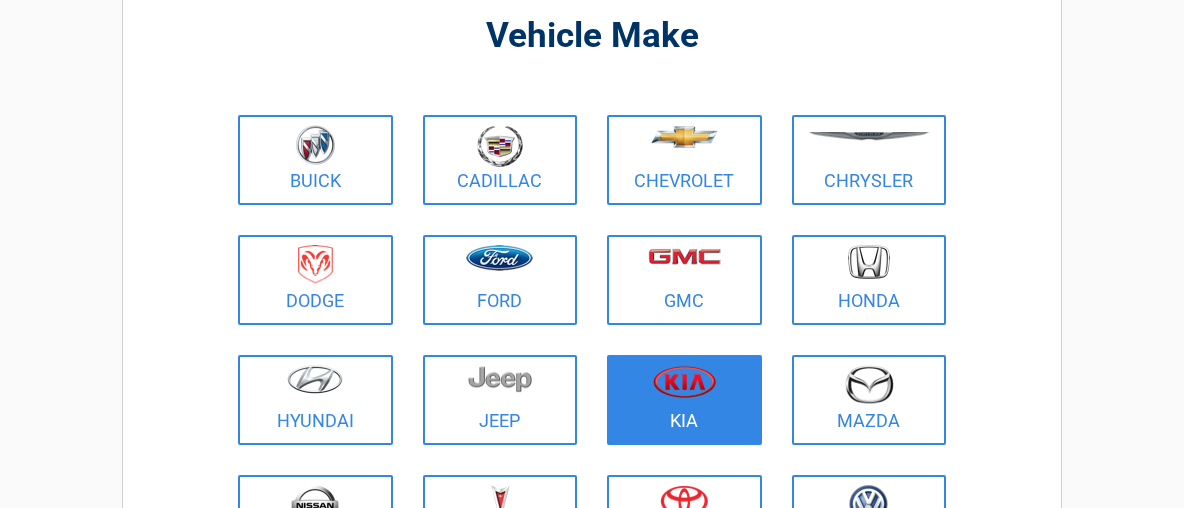scroll, scrollTop: 214, scrollLeft: 0, axis: vertical 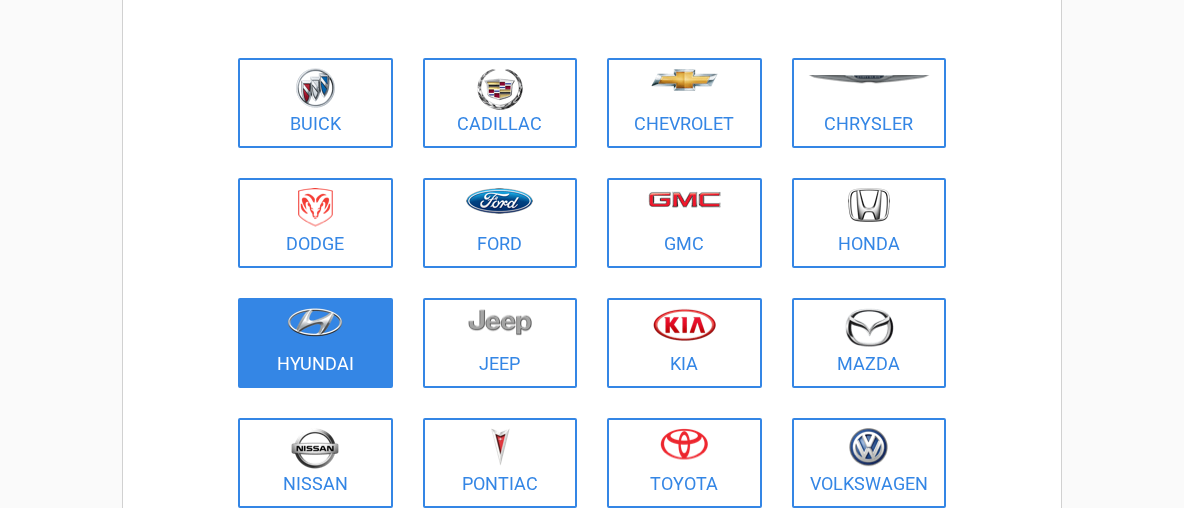 click at bounding box center (315, 322) 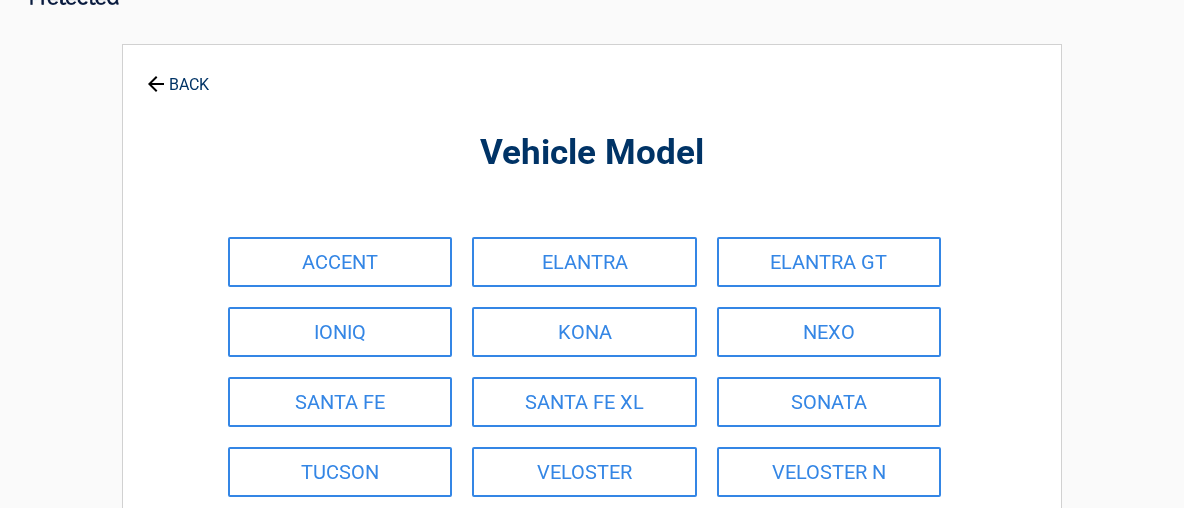 scroll, scrollTop: 0, scrollLeft: 0, axis: both 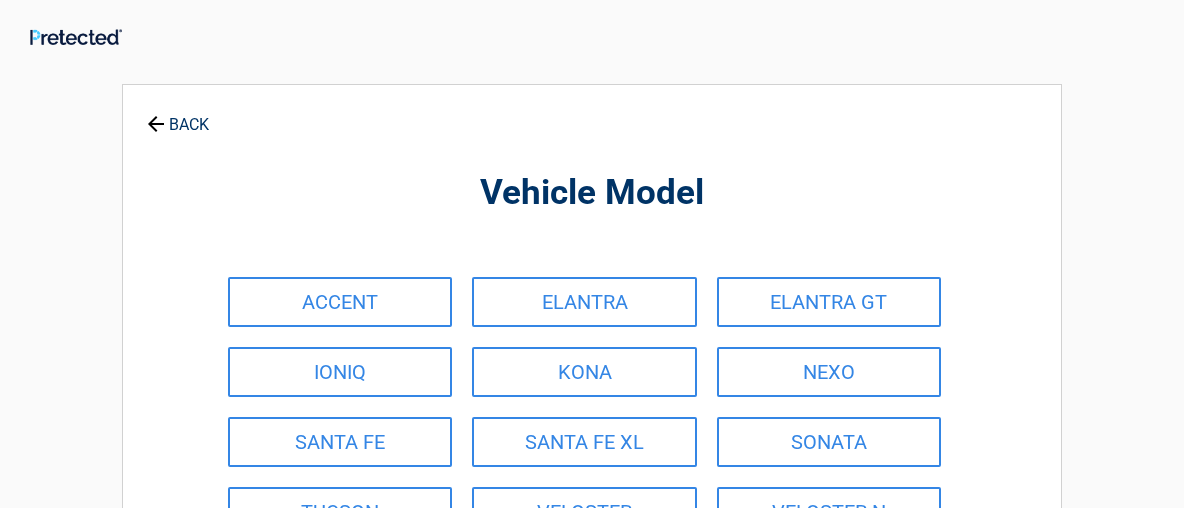 click on "BACK" at bounding box center (178, 115) 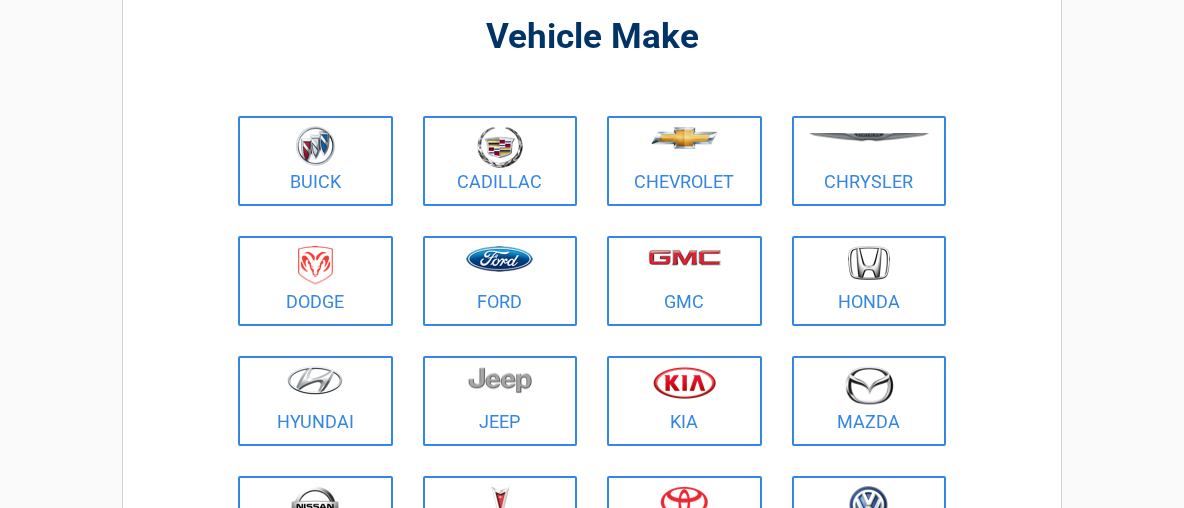scroll, scrollTop: 214, scrollLeft: 0, axis: vertical 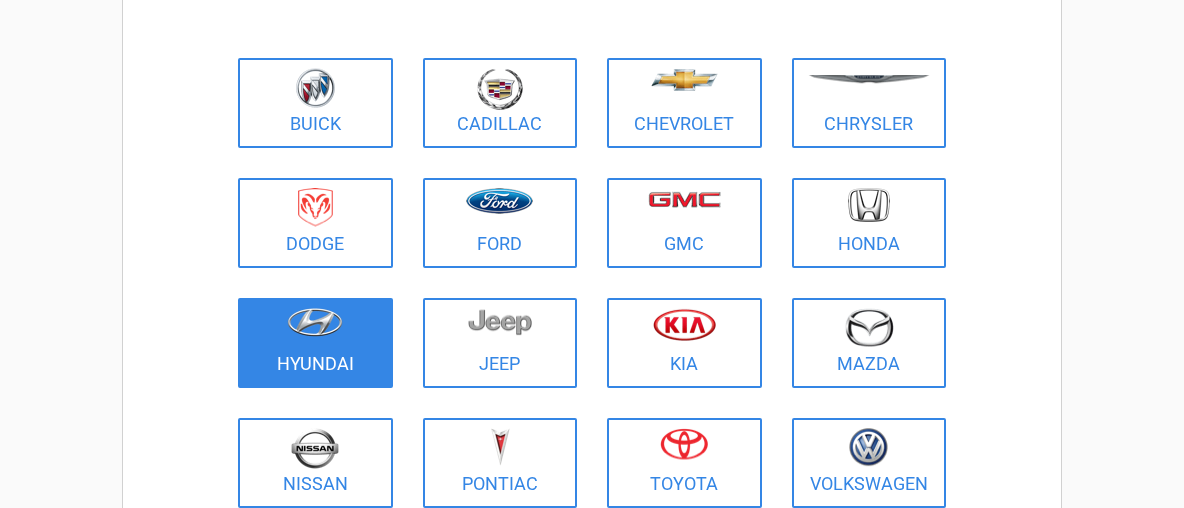 click on "Hyundai" at bounding box center [315, 343] 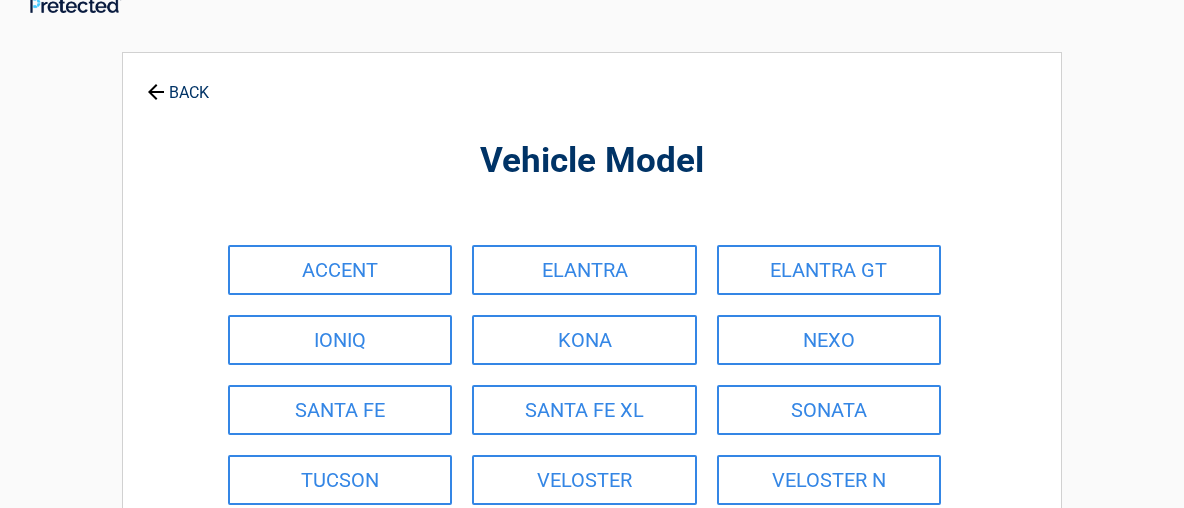 scroll, scrollTop: 0, scrollLeft: 0, axis: both 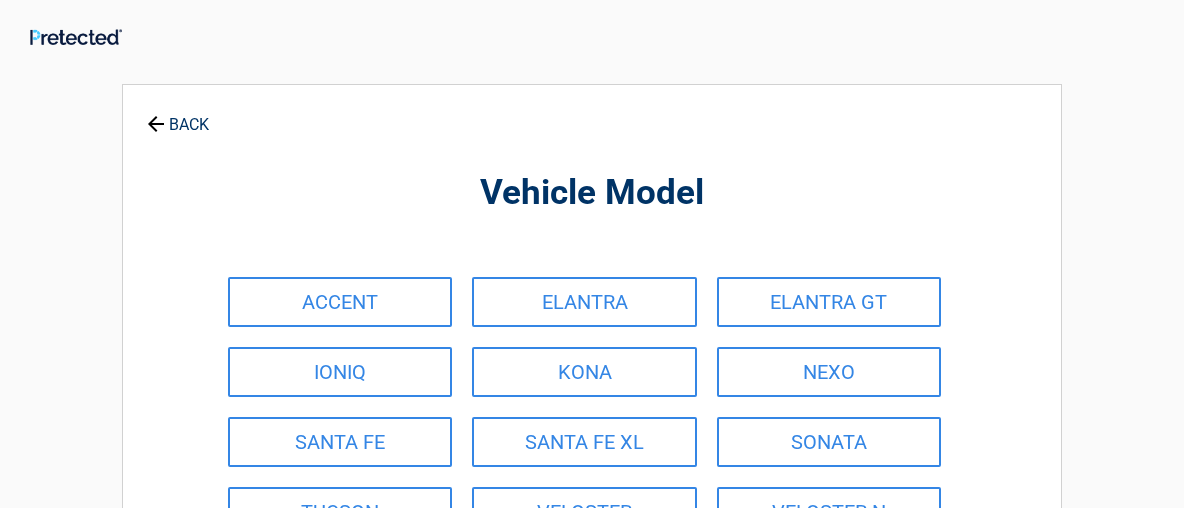 click on "BACK" at bounding box center (178, 115) 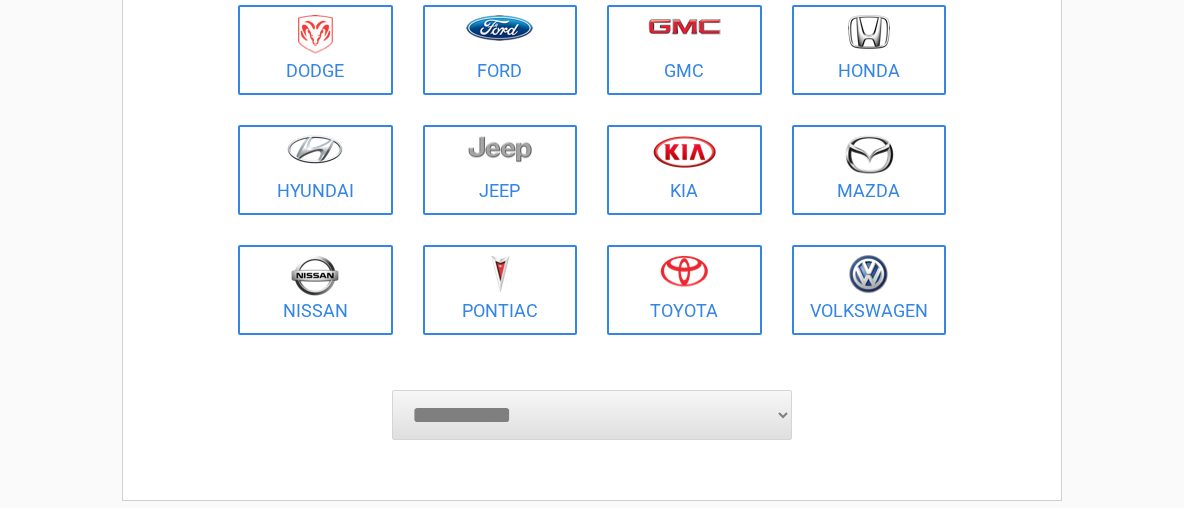 scroll, scrollTop: 429, scrollLeft: 0, axis: vertical 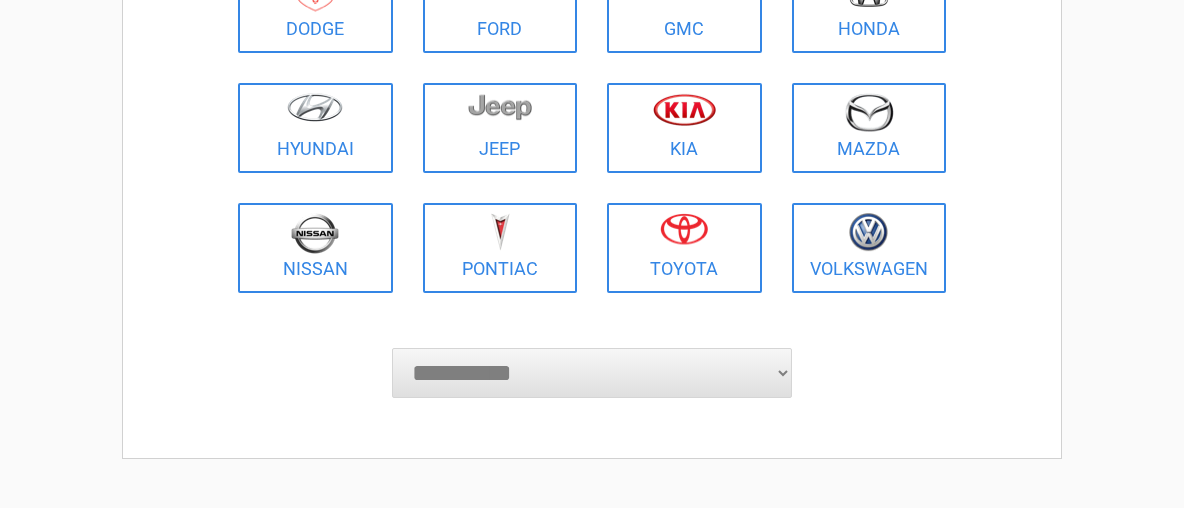 click on "**********" at bounding box center [592, 373] 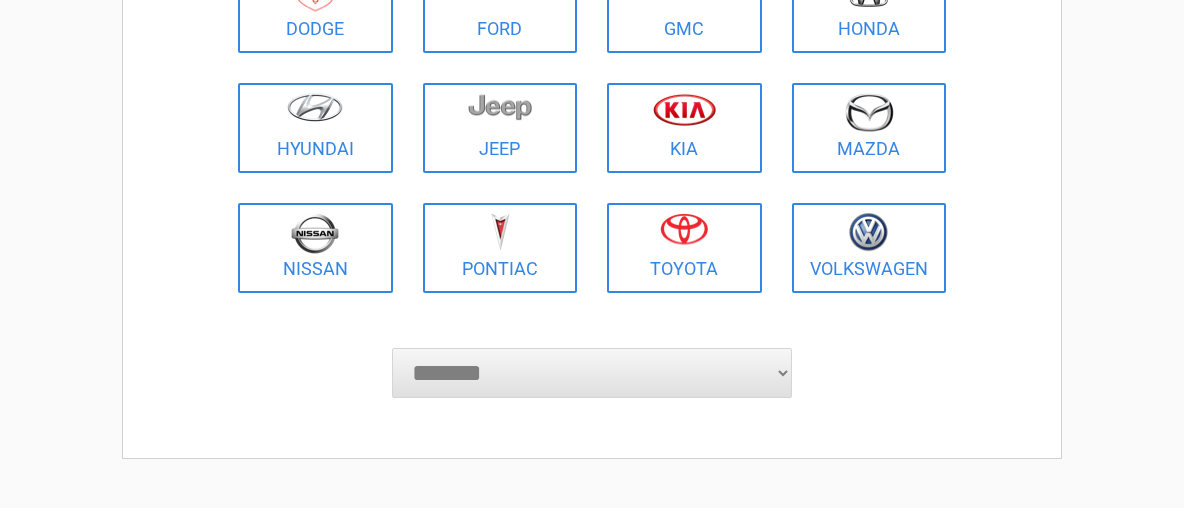 click on "*******" at bounding box center (0, 0) 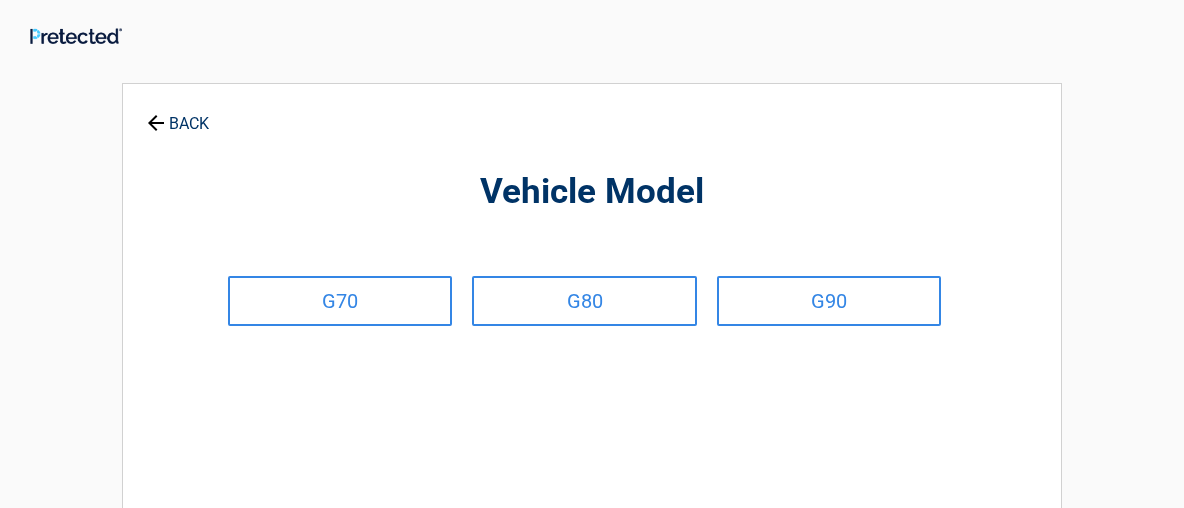 scroll, scrollTop: 0, scrollLeft: 0, axis: both 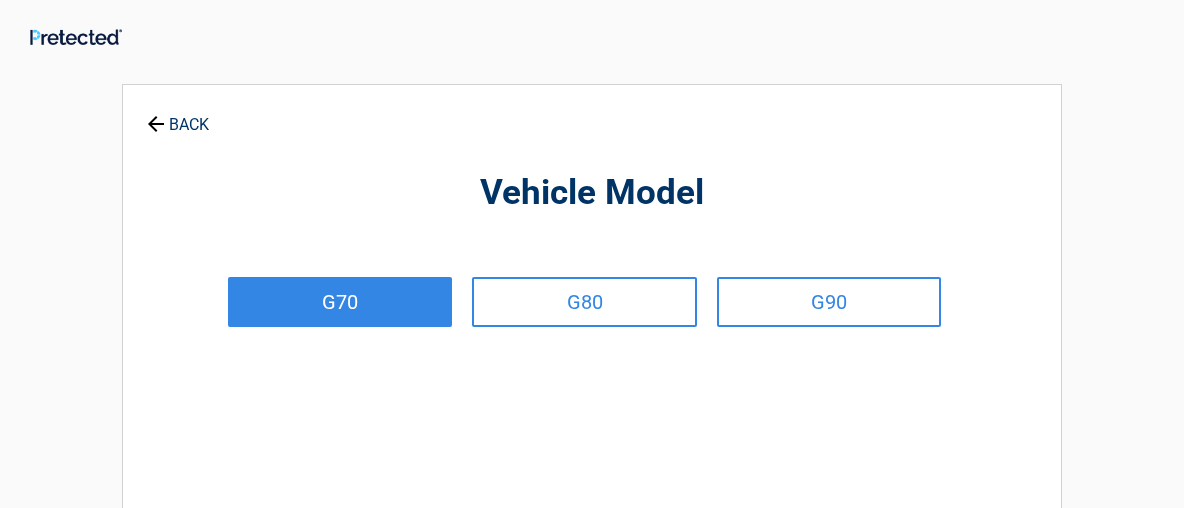 click on "G70" at bounding box center (340, 302) 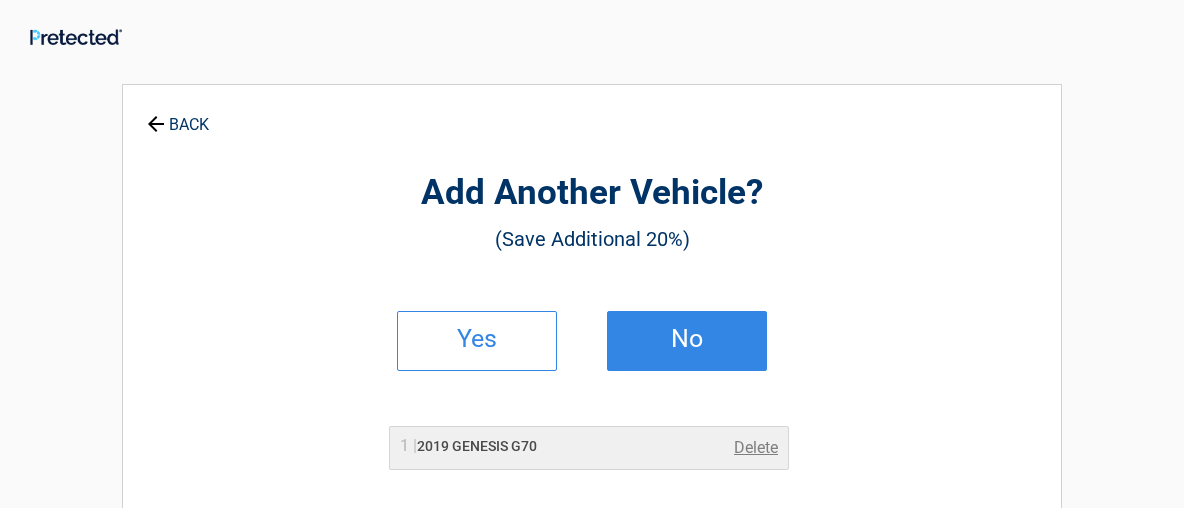 click on "No" at bounding box center (687, 339) 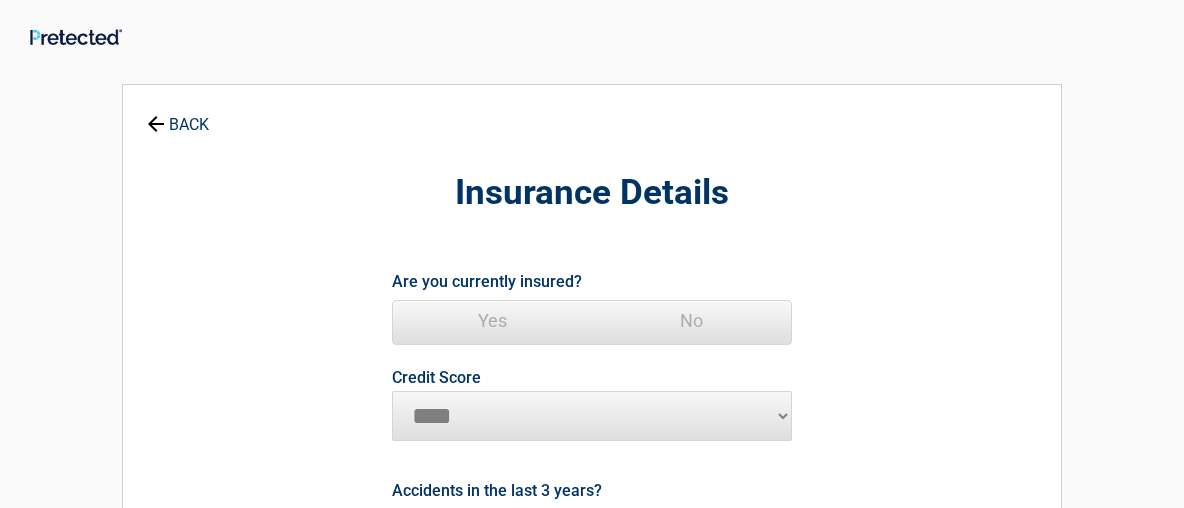 click on "Yes" at bounding box center [492, 321] 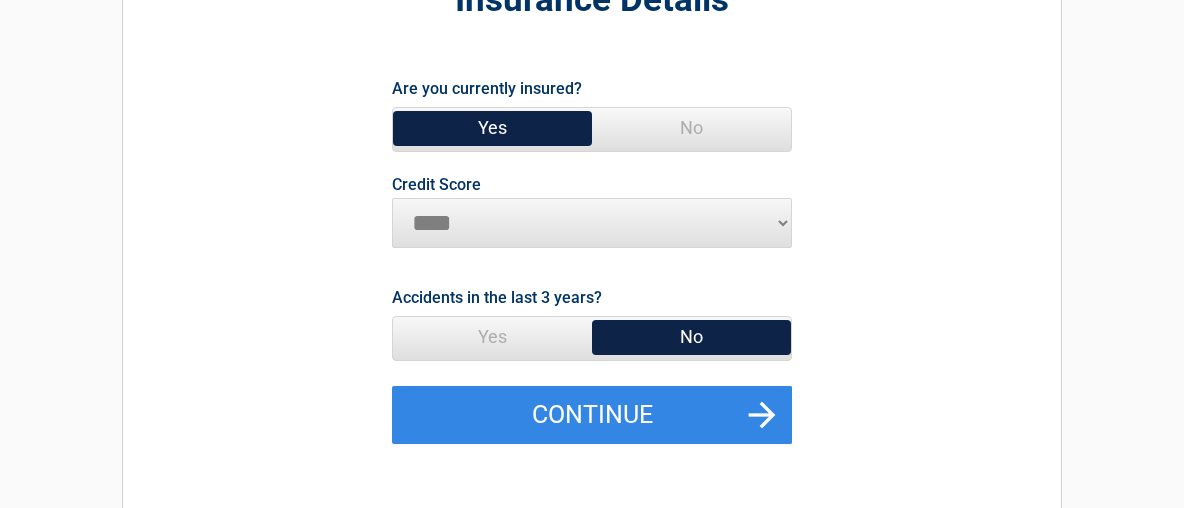 scroll, scrollTop: 214, scrollLeft: 0, axis: vertical 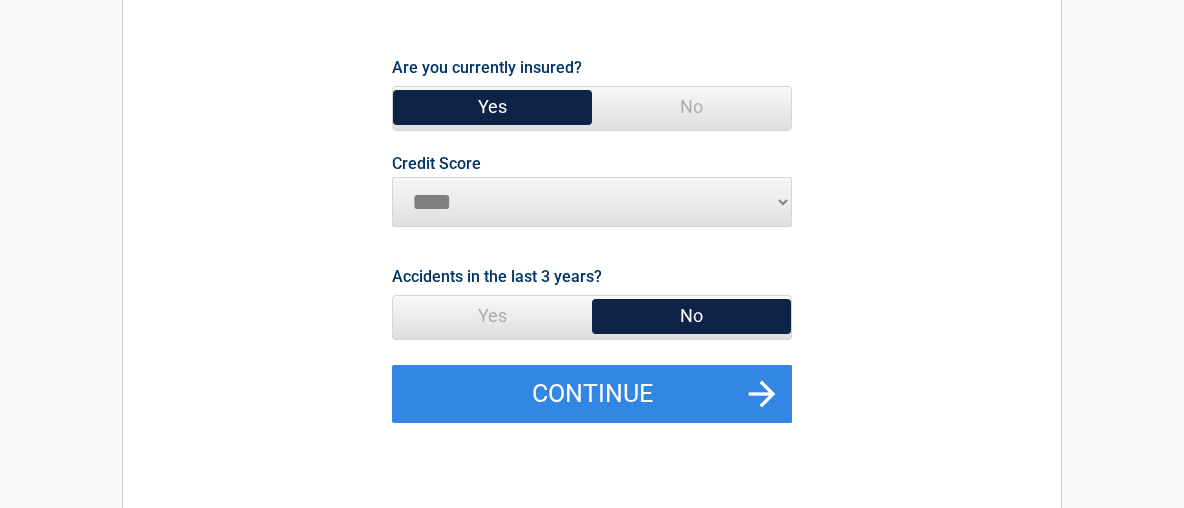 click on "*********
****
*******
****" at bounding box center (592, 202) 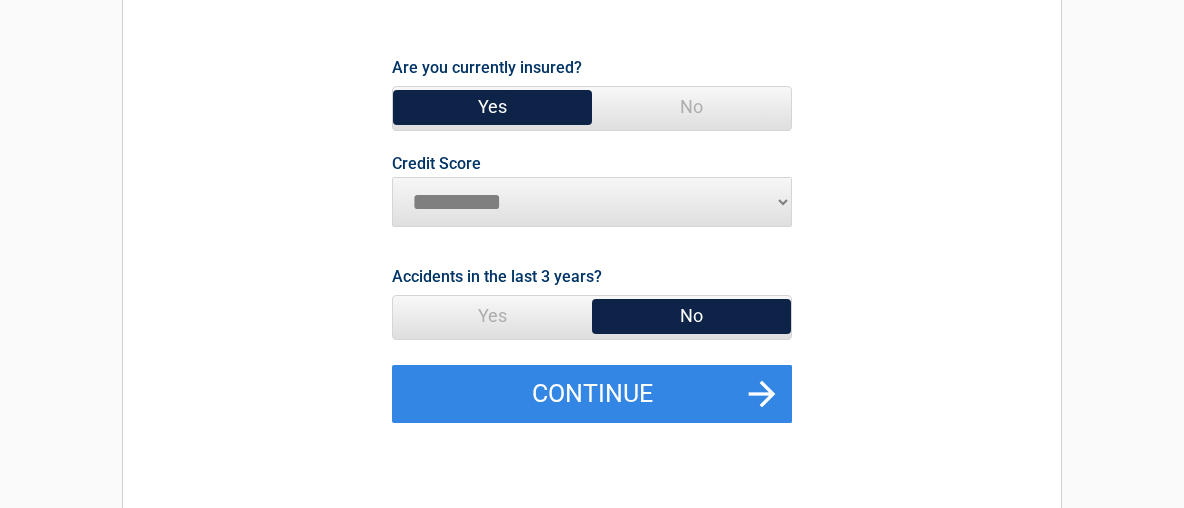 click on "*********" at bounding box center (0, 0) 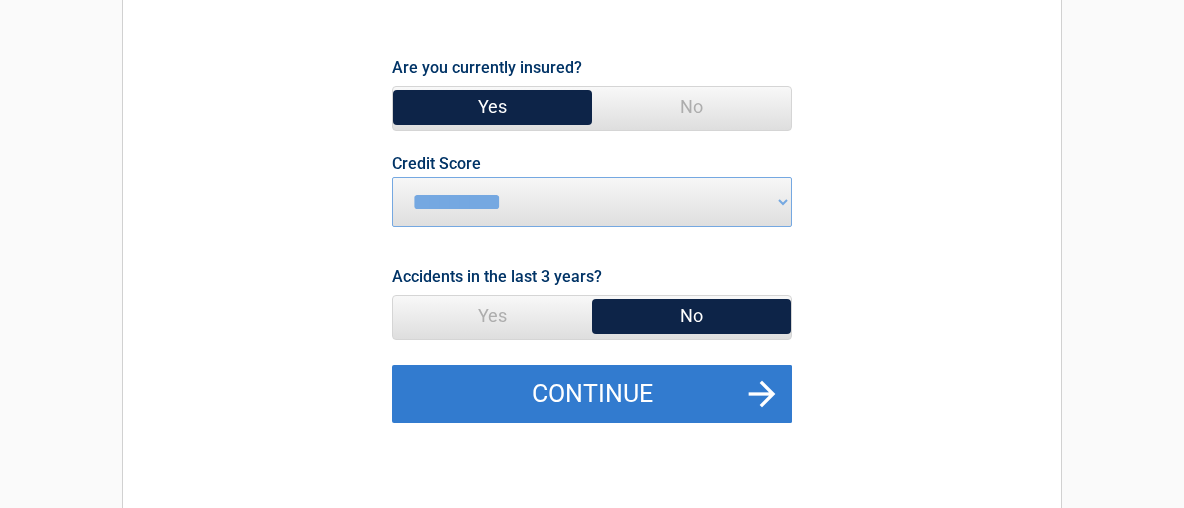 click on "Continue" at bounding box center [592, 394] 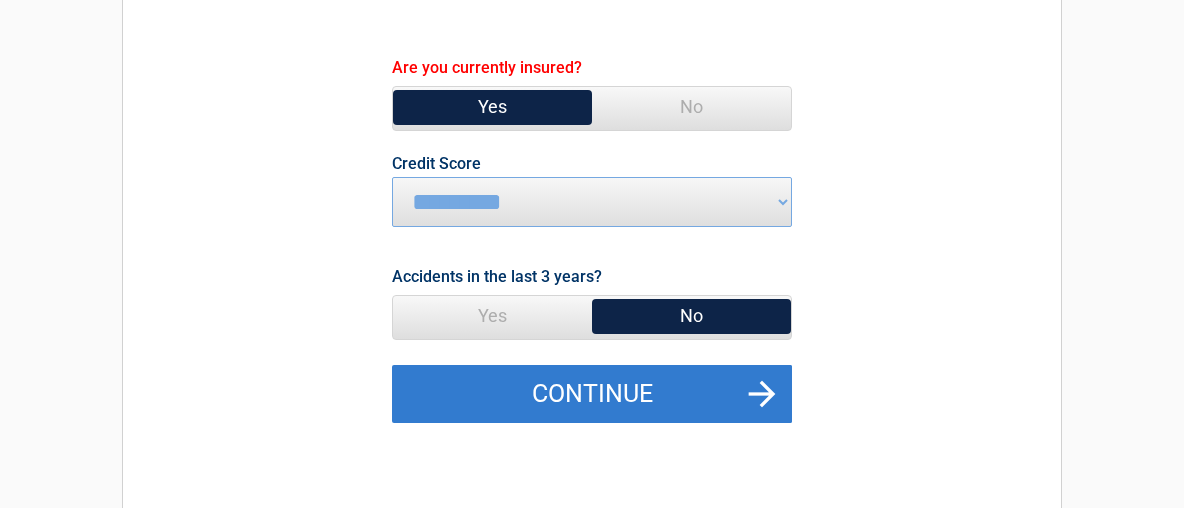 click on "Continue" at bounding box center (592, 394) 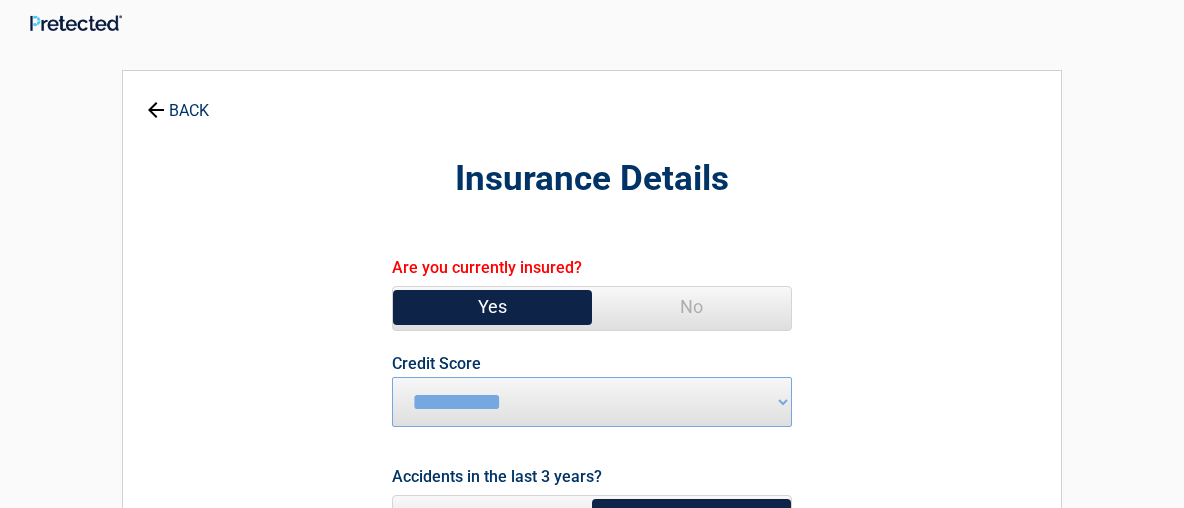 scroll, scrollTop: 0, scrollLeft: 0, axis: both 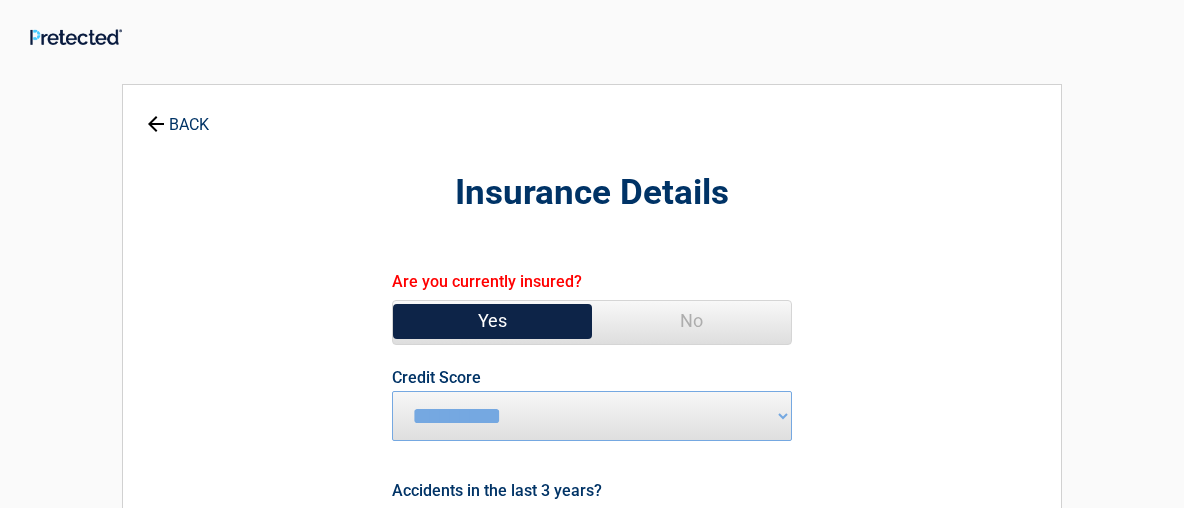 click on "Yes" at bounding box center [492, 321] 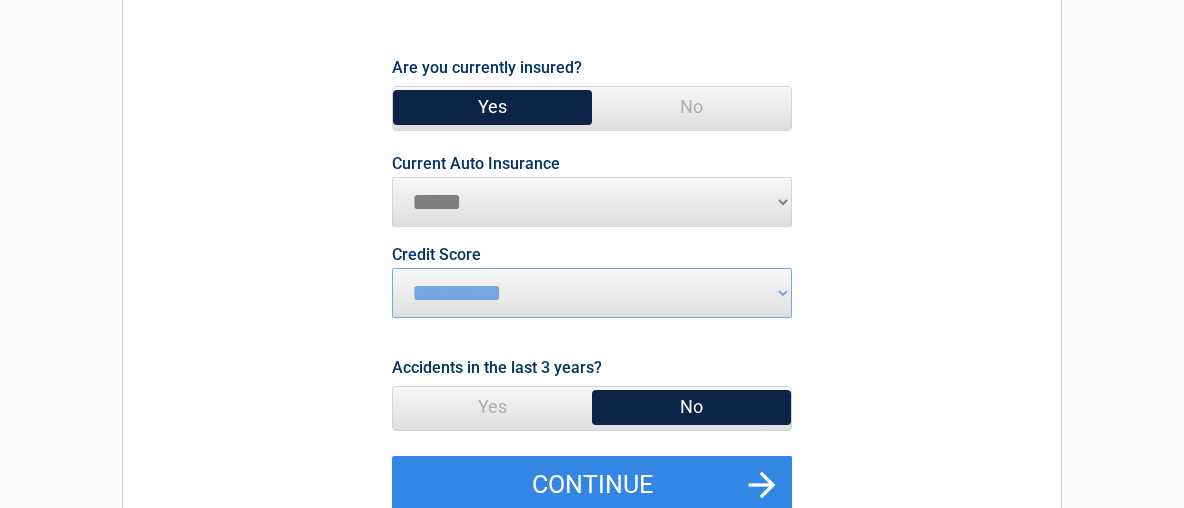 scroll, scrollTop: 321, scrollLeft: 0, axis: vertical 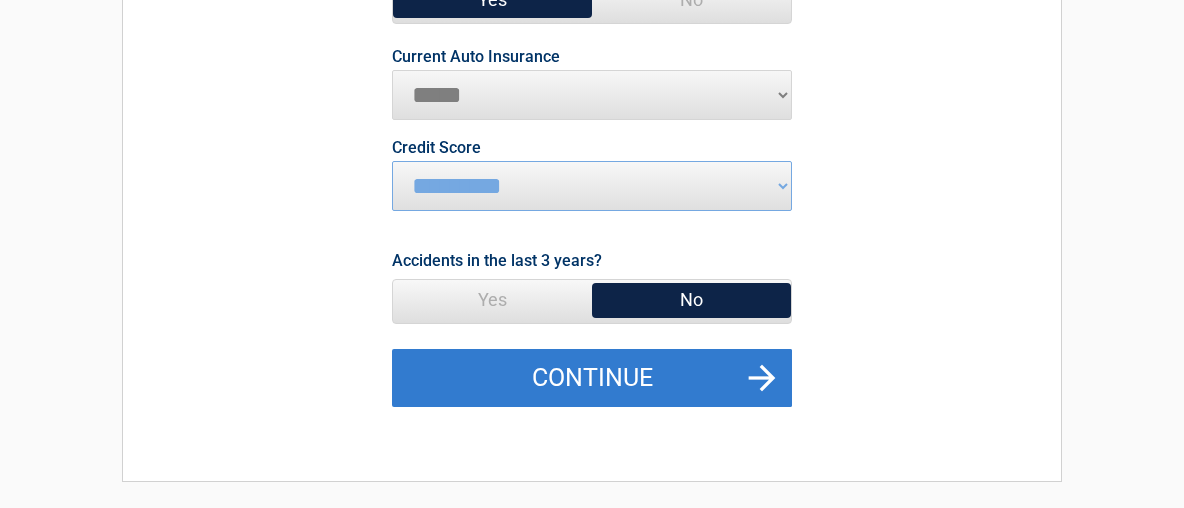 click on "Continue" at bounding box center (592, 378) 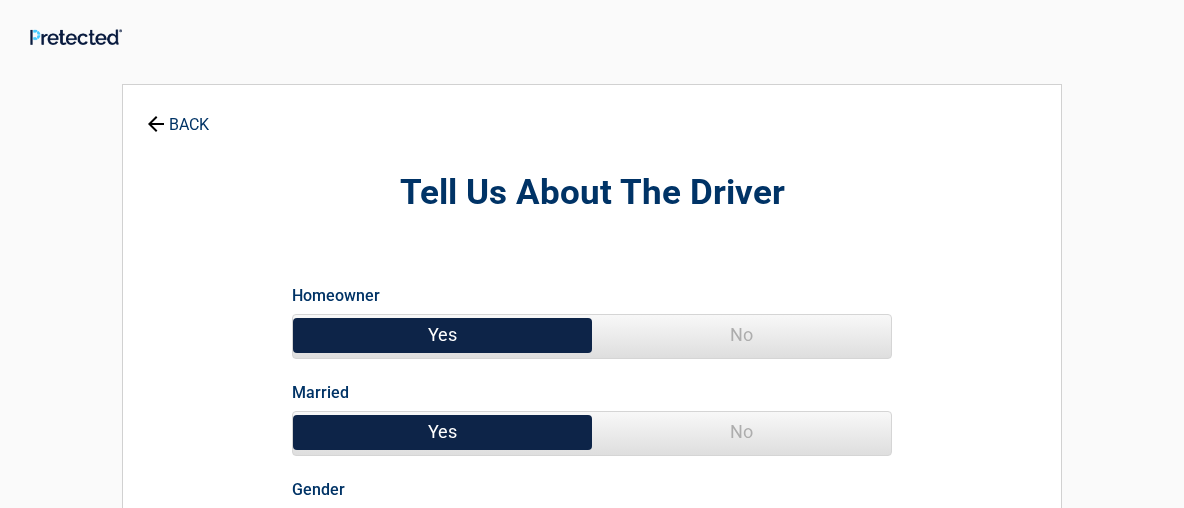 scroll, scrollTop: 107, scrollLeft: 0, axis: vertical 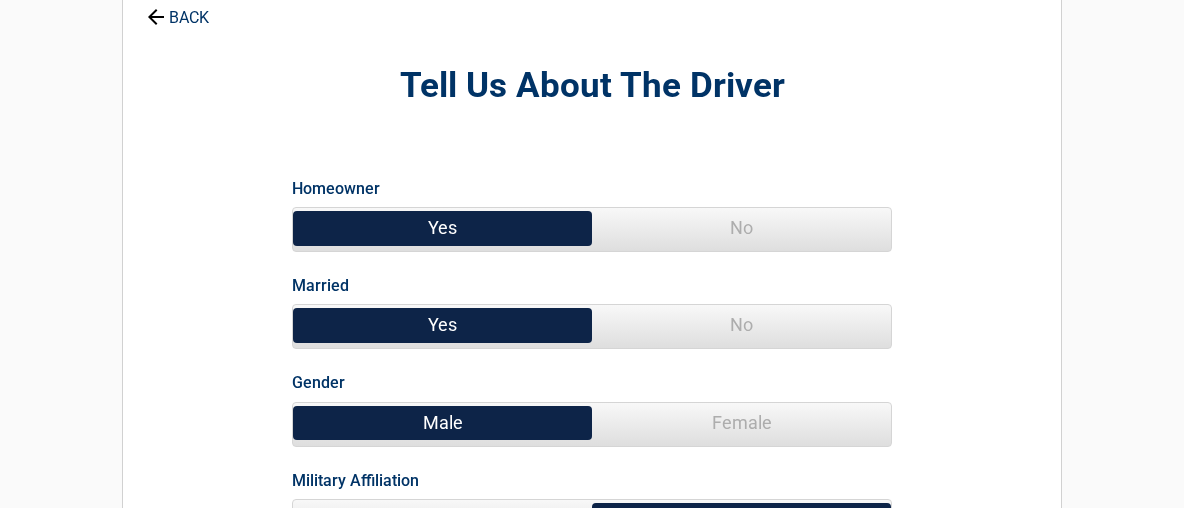 click on "Yes" at bounding box center (442, 228) 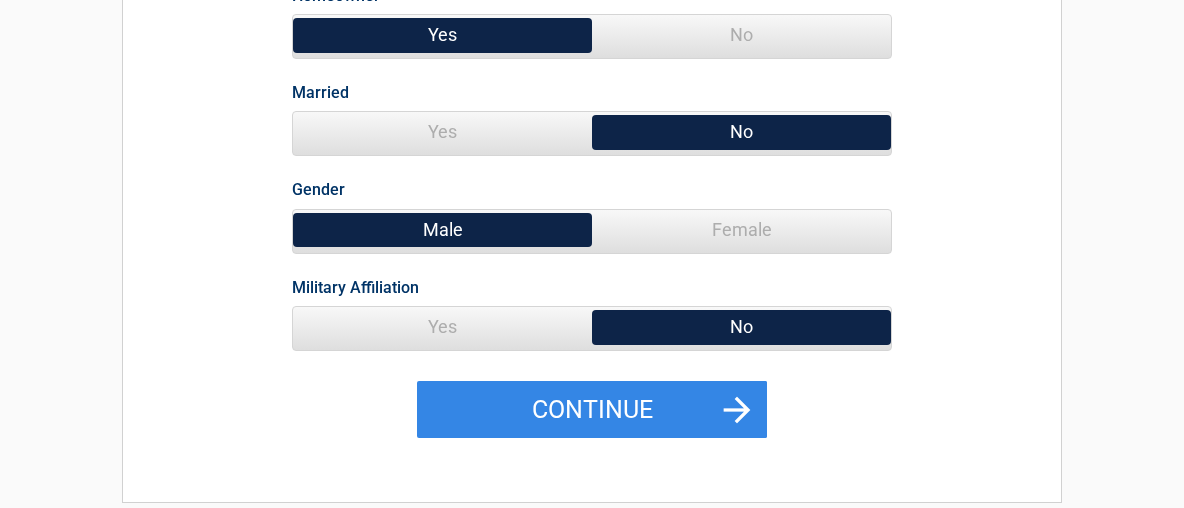 scroll, scrollTop: 321, scrollLeft: 0, axis: vertical 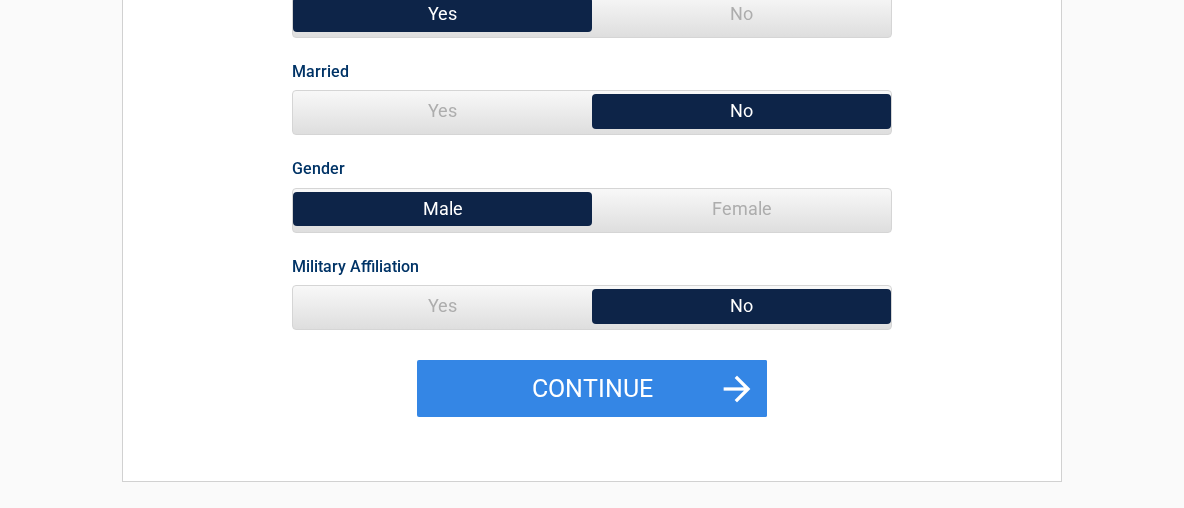 click on "Male" at bounding box center (442, 209) 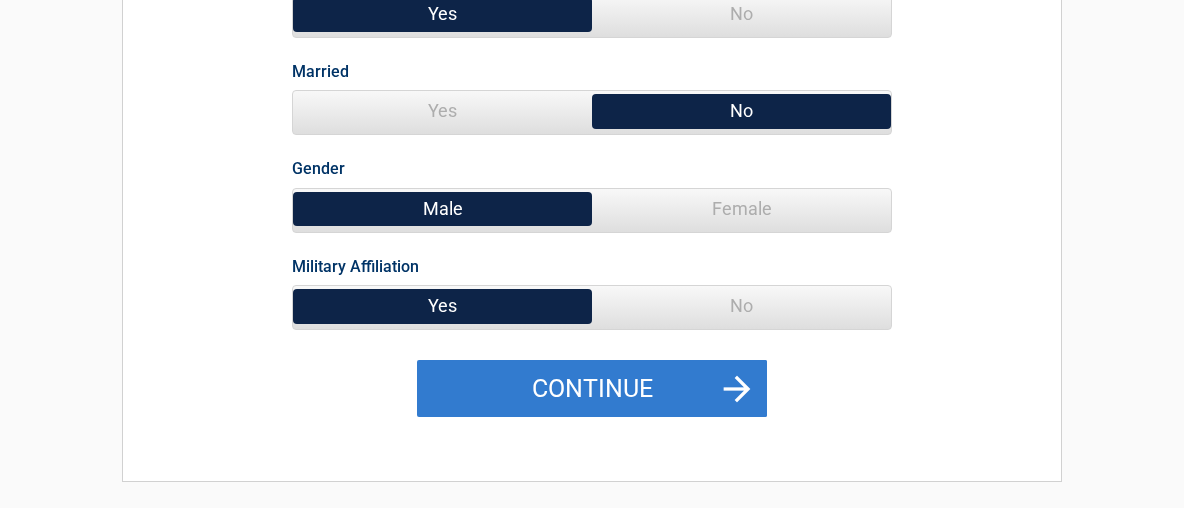 click on "Continue" at bounding box center [592, 389] 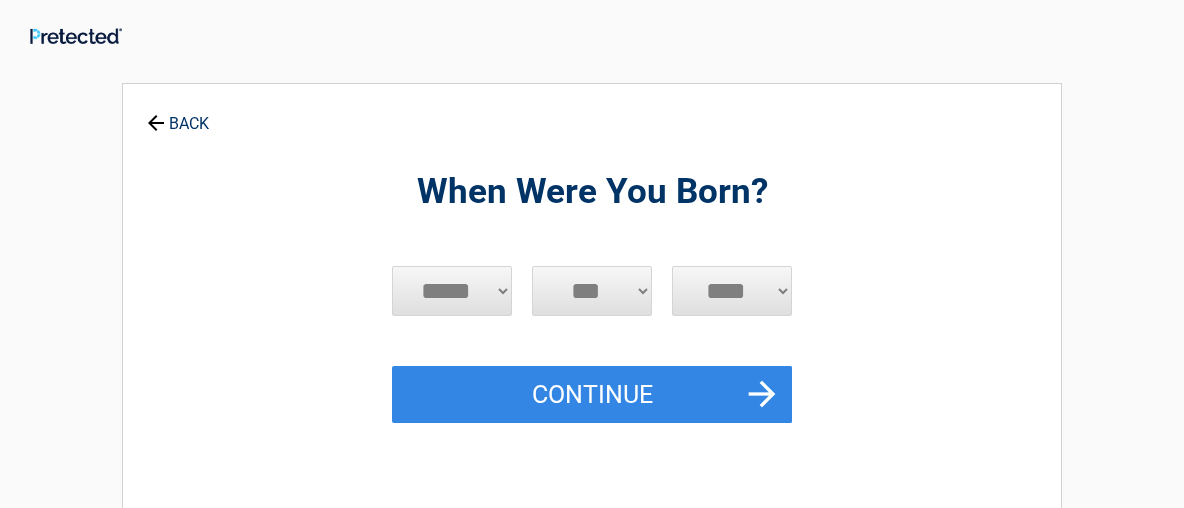 scroll, scrollTop: 0, scrollLeft: 0, axis: both 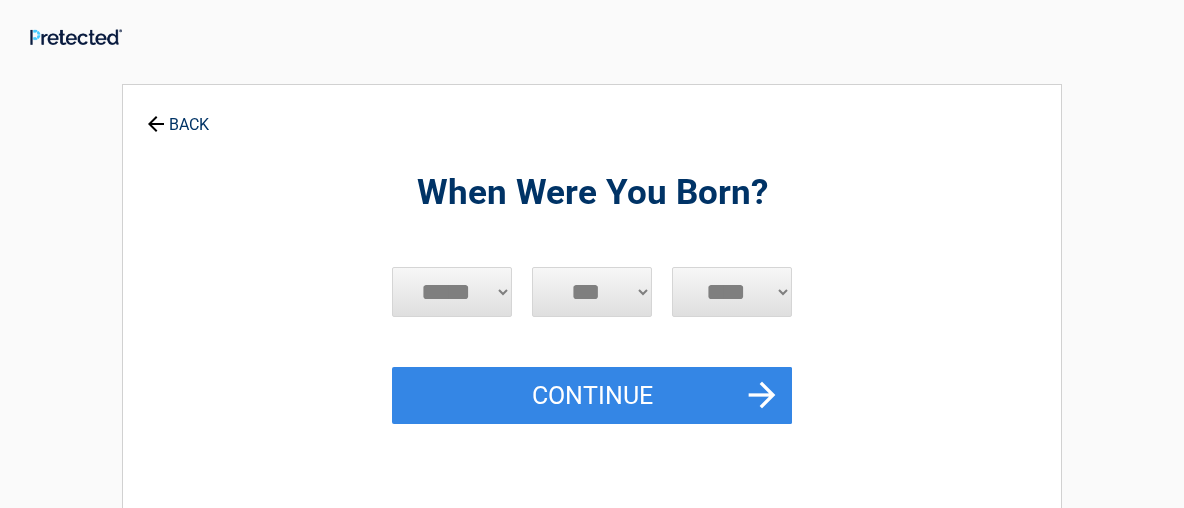 click on "*****
***
***
***
***
***
***
***
***
***
***
***
***" at bounding box center [452, 292] 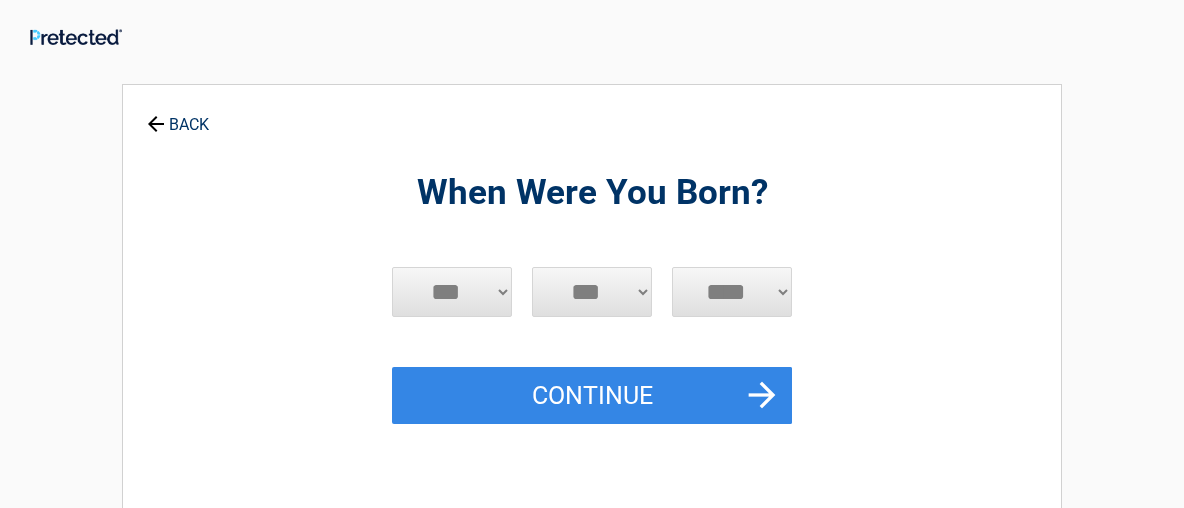 click on "***" at bounding box center [0, 0] 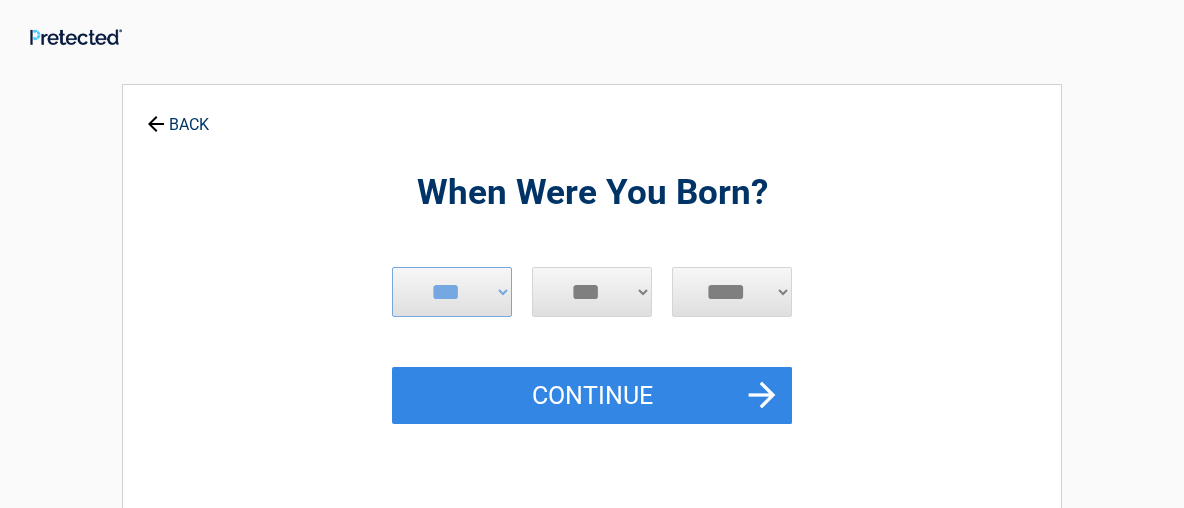select on "****" 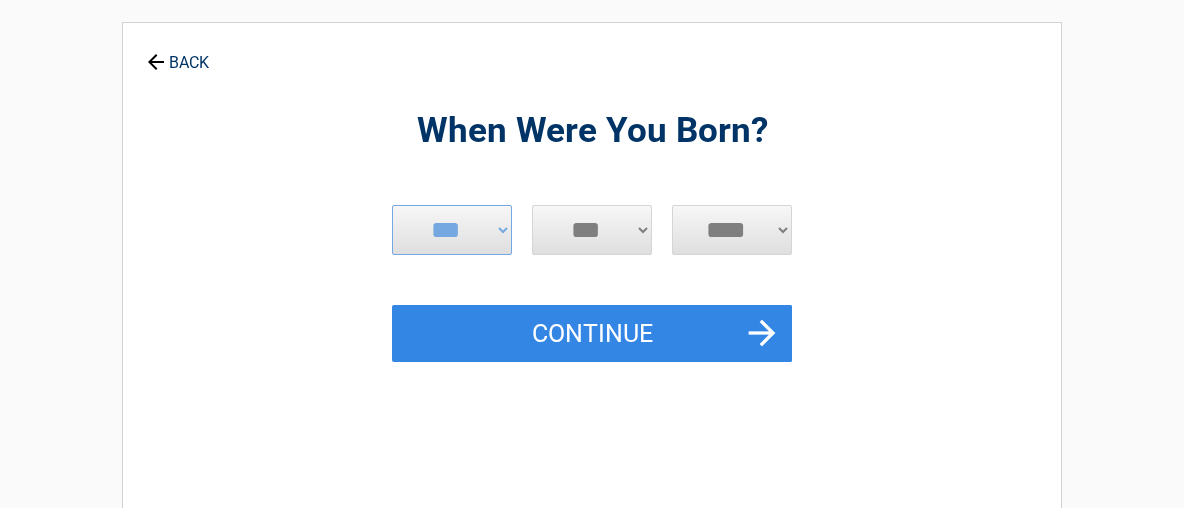 scroll, scrollTop: 107, scrollLeft: 0, axis: vertical 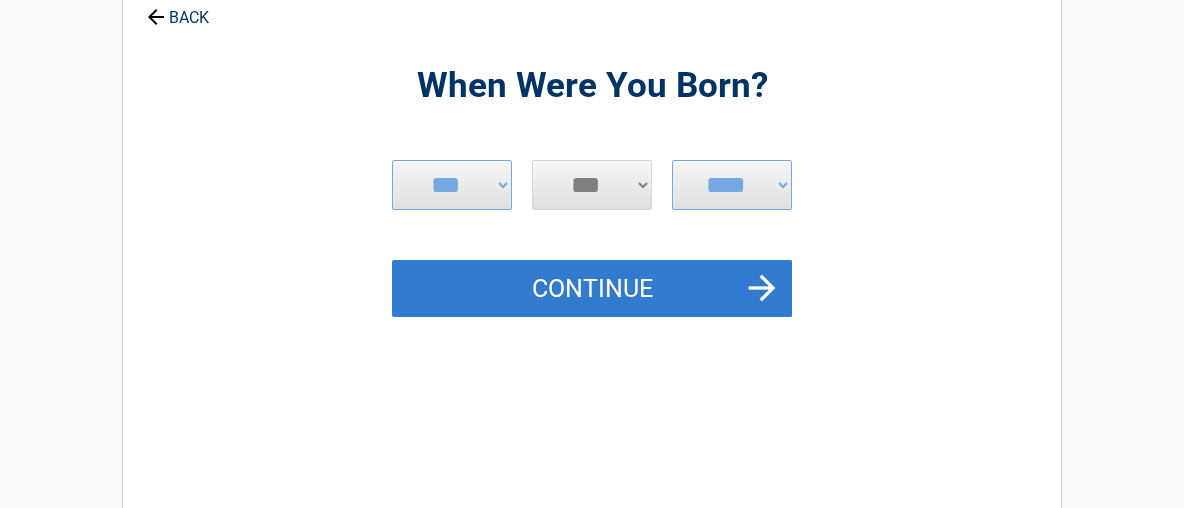 click on "Continue" at bounding box center (592, 289) 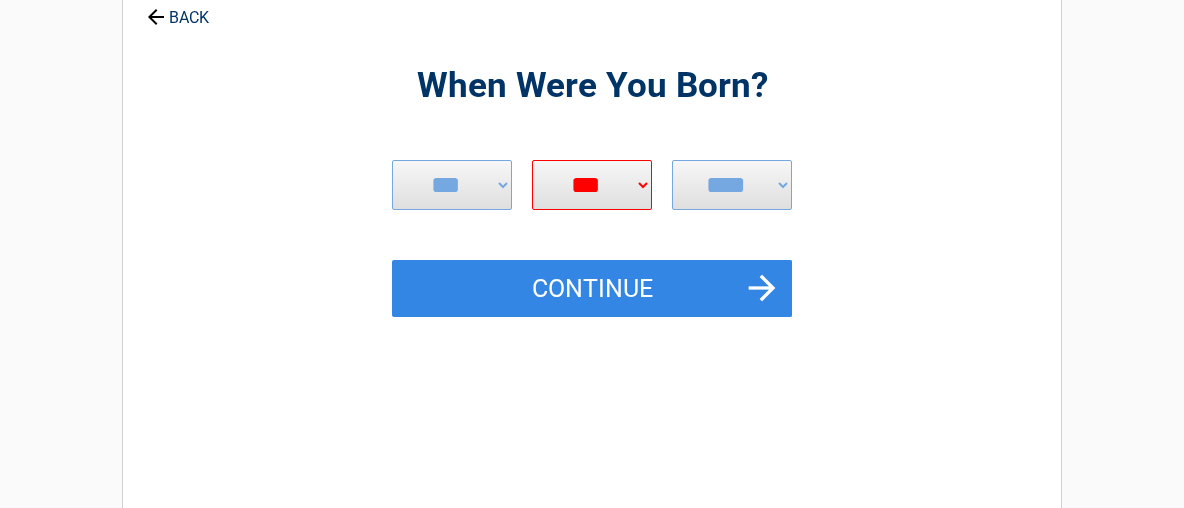 click on "*** * * * * * * * * * ** ** ** ** ** ** ** ** ** ** ** ** ** ** ** ** ** ** ** ** ** **" at bounding box center [592, 185] 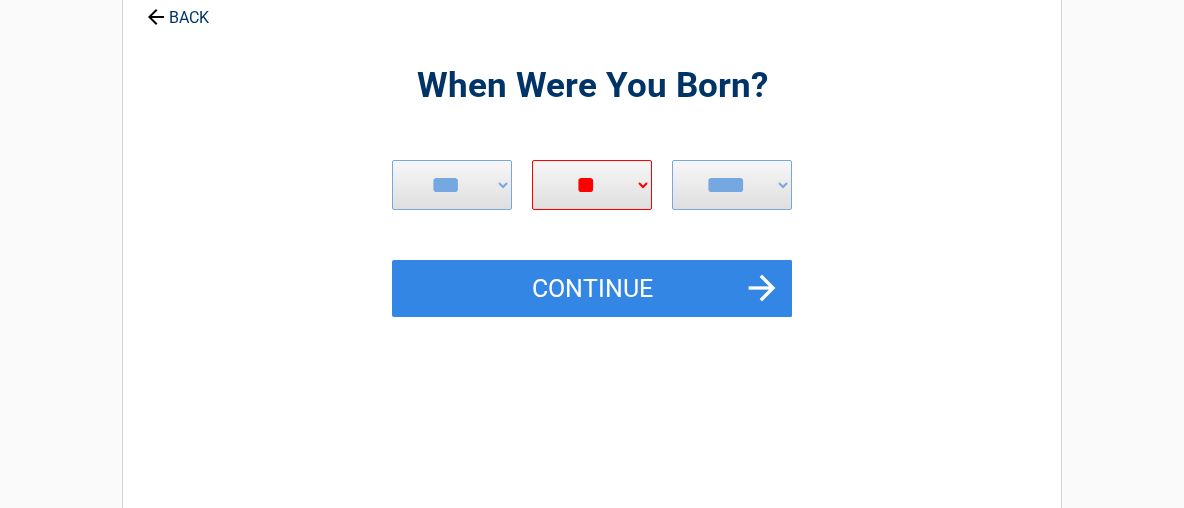 click on "**" at bounding box center [0, 0] 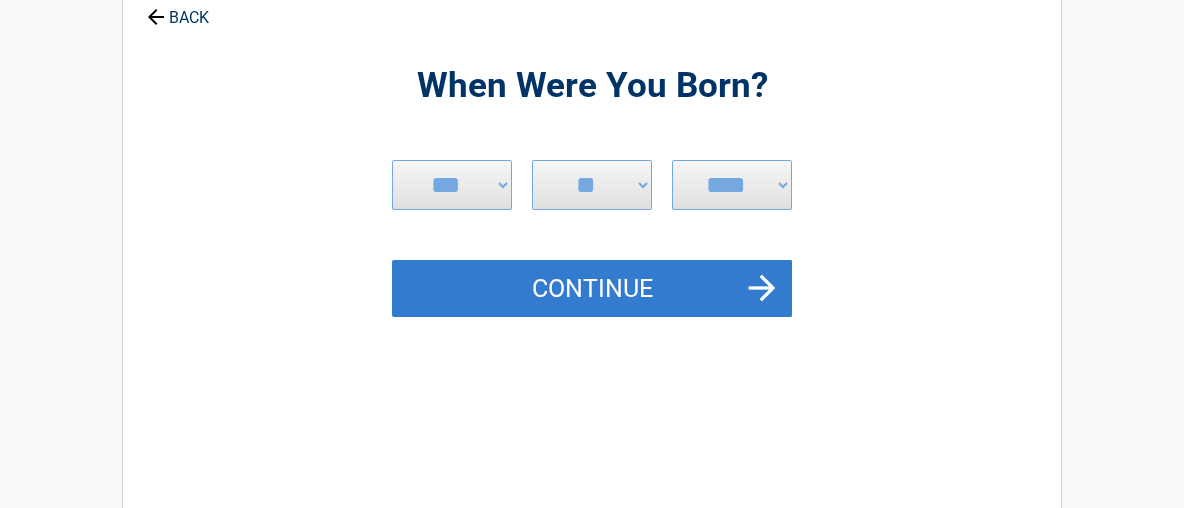 drag, startPoint x: 745, startPoint y: 276, endPoint x: 757, endPoint y: 274, distance: 12.165525 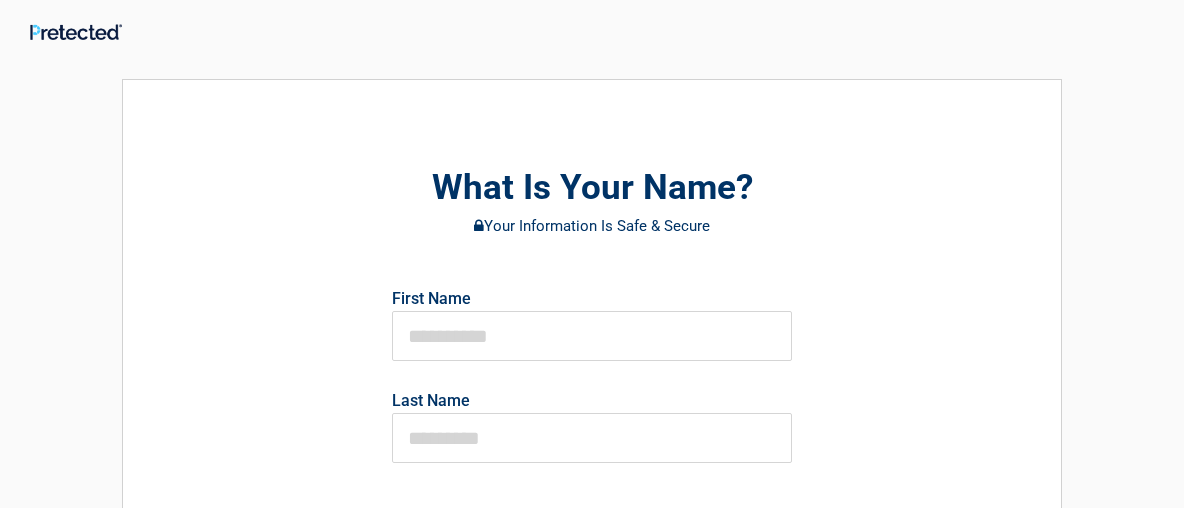 scroll, scrollTop: 0, scrollLeft: 0, axis: both 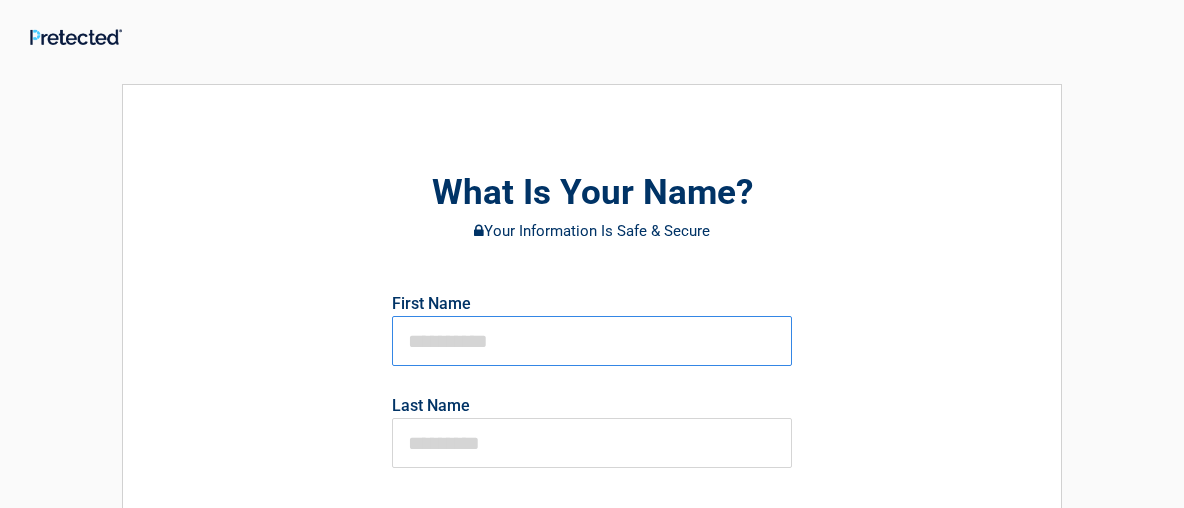 click at bounding box center (592, 341) 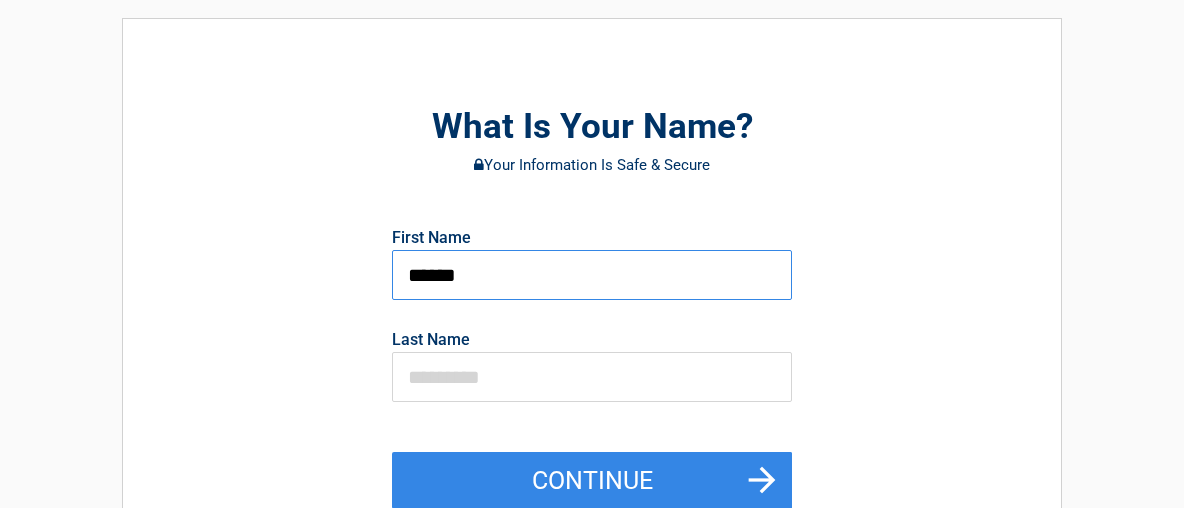 scroll, scrollTop: 107, scrollLeft: 0, axis: vertical 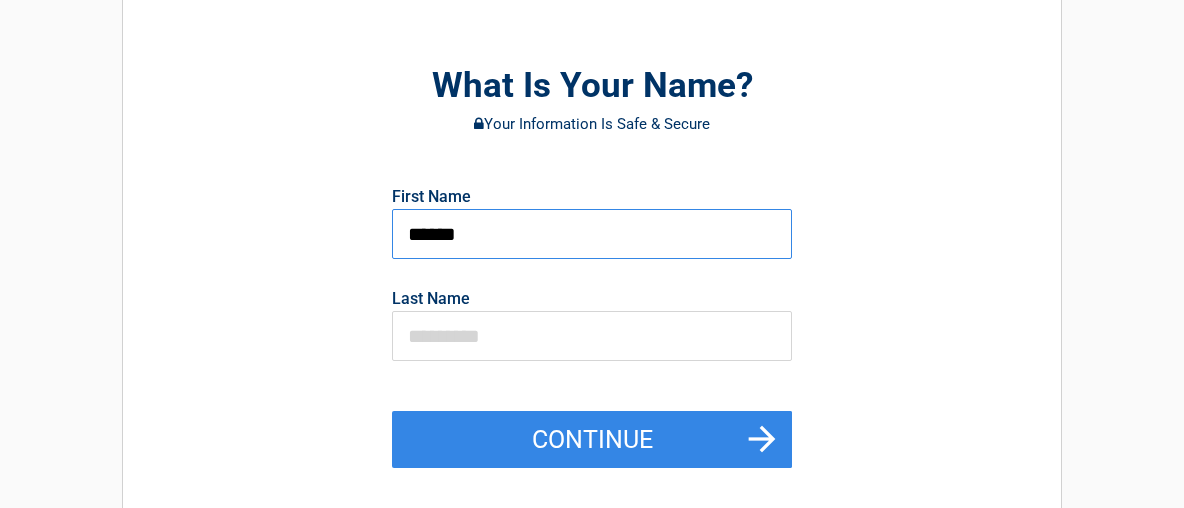 type on "******" 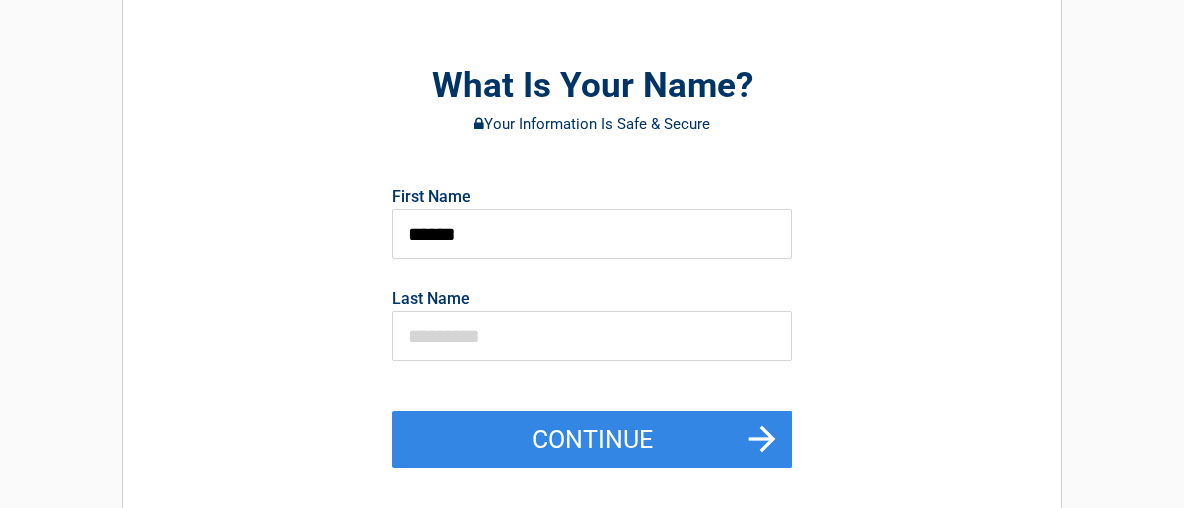 click on "Last Name" at bounding box center [592, 322] 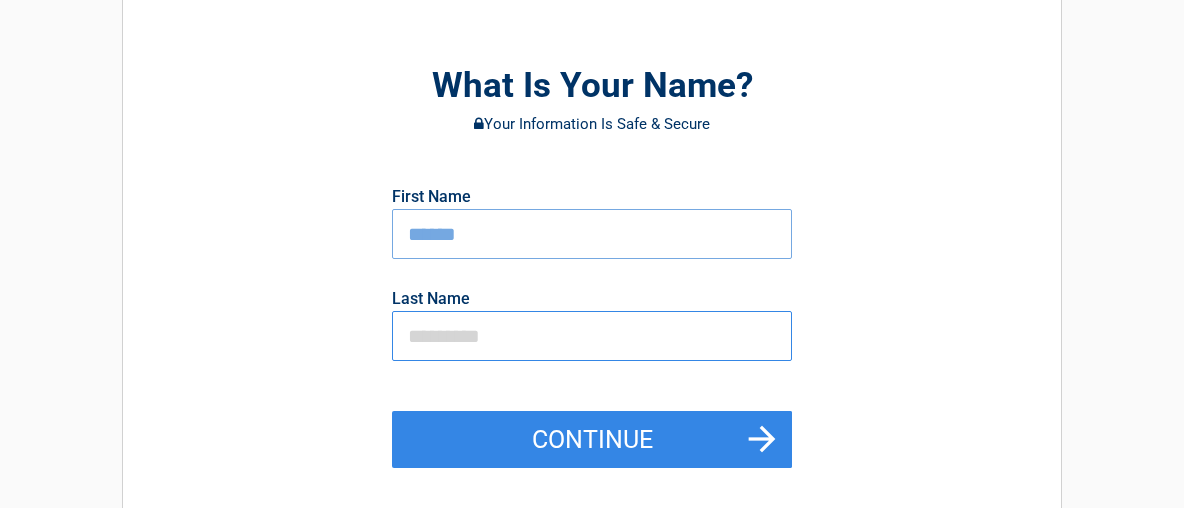 click at bounding box center (592, 336) 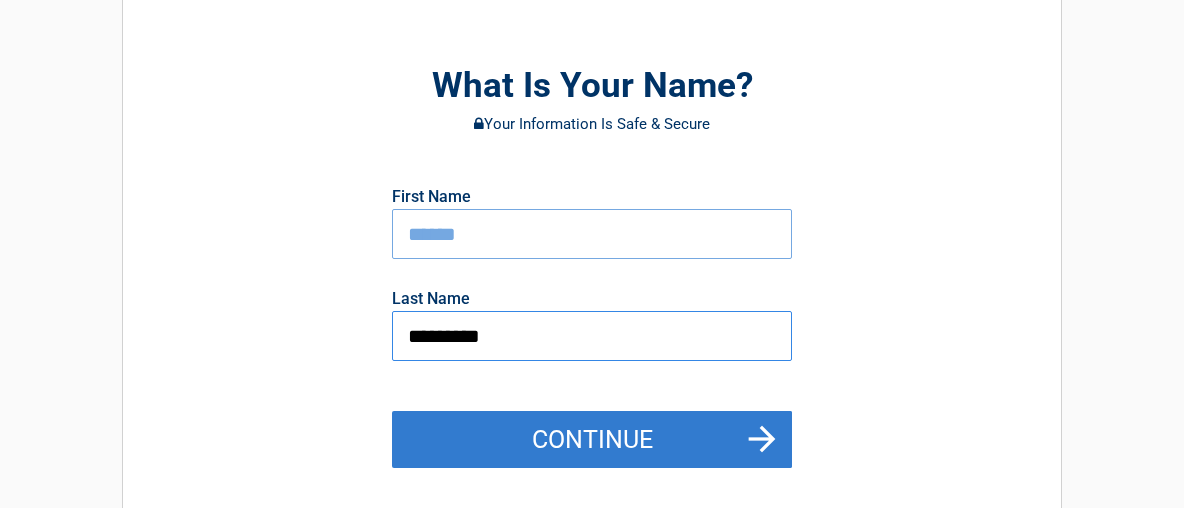 type on "*********" 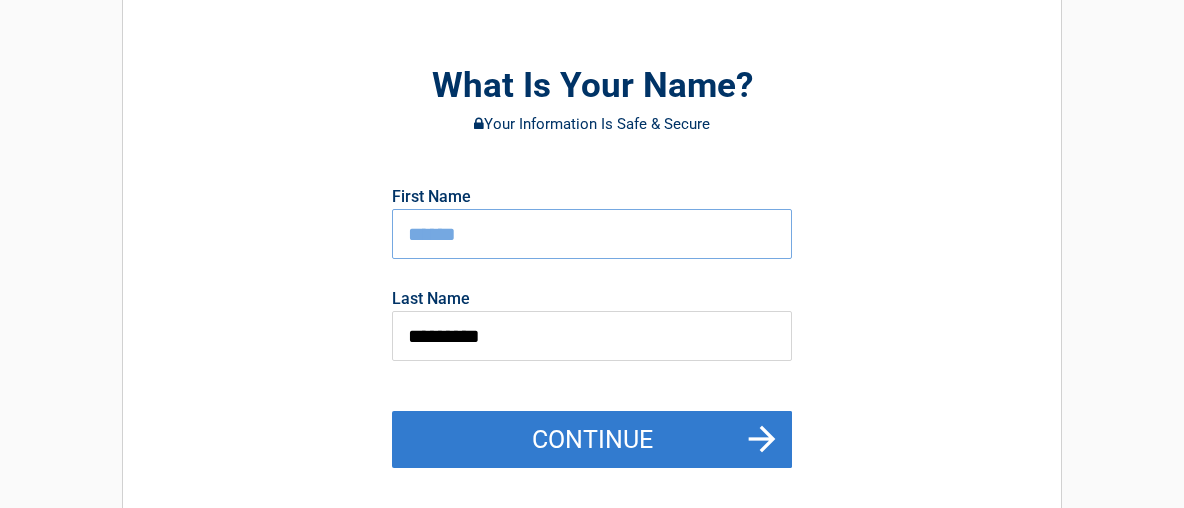 click on "Continue" at bounding box center (592, 440) 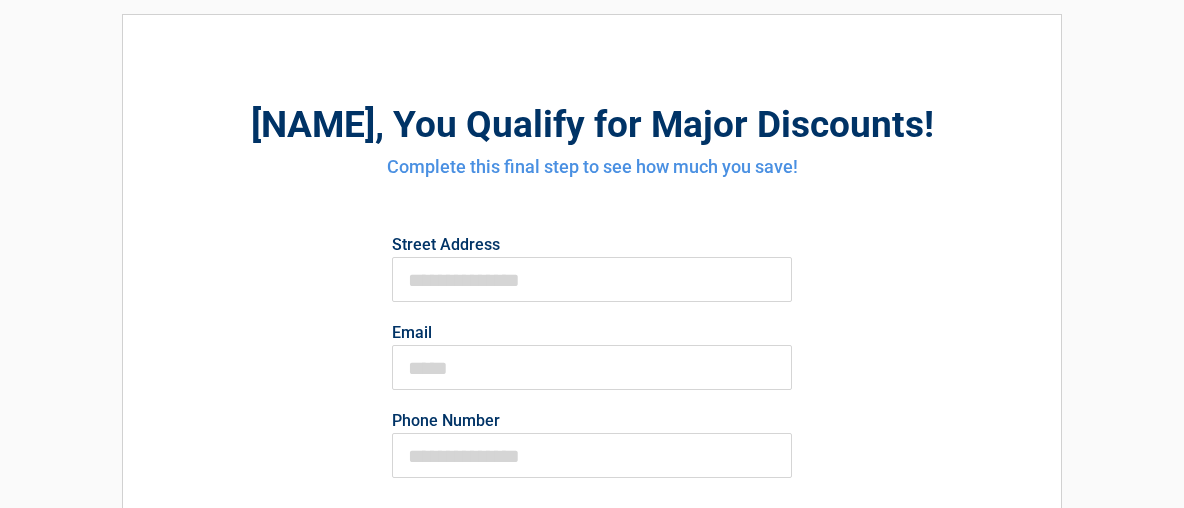 scroll, scrollTop: 107, scrollLeft: 0, axis: vertical 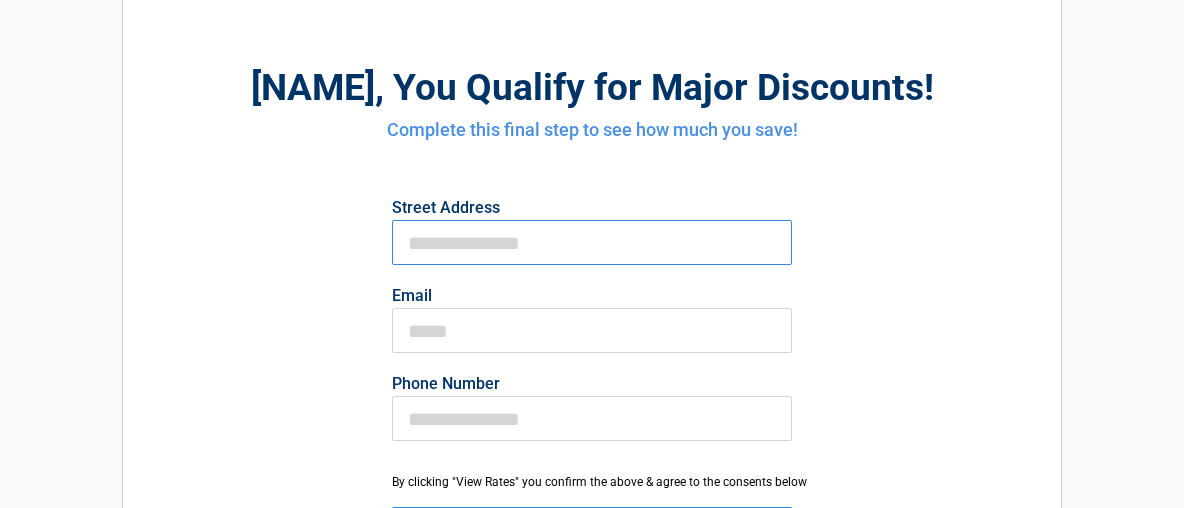 click on "First Name" at bounding box center [592, 242] 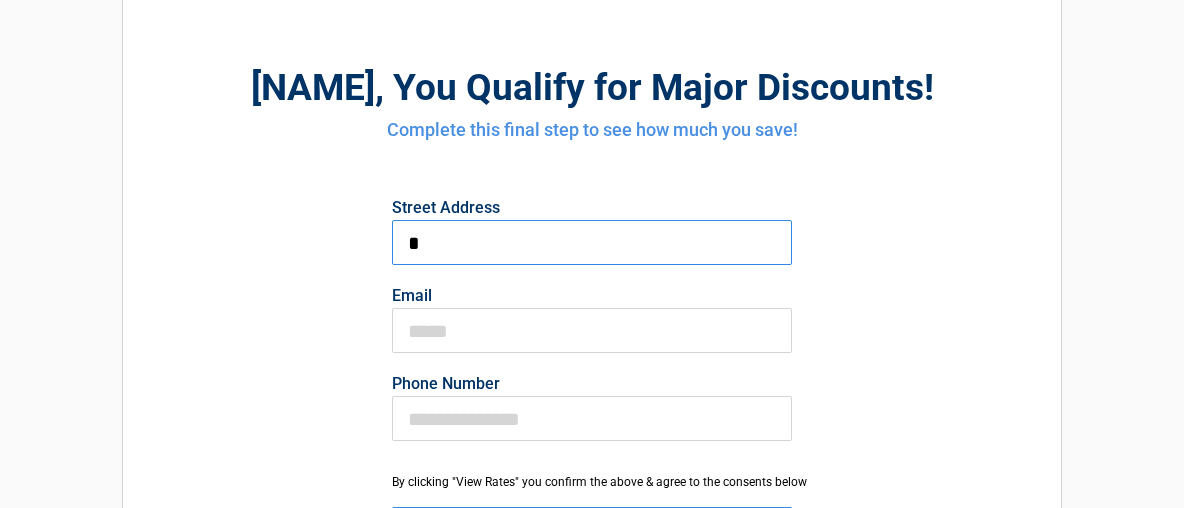 type on "**********" 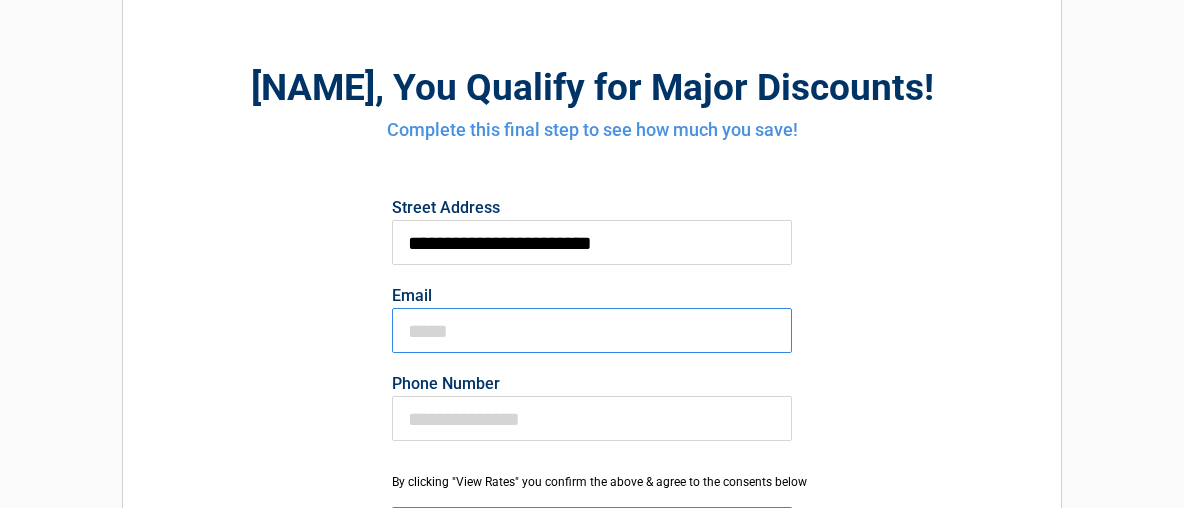 type on "**********" 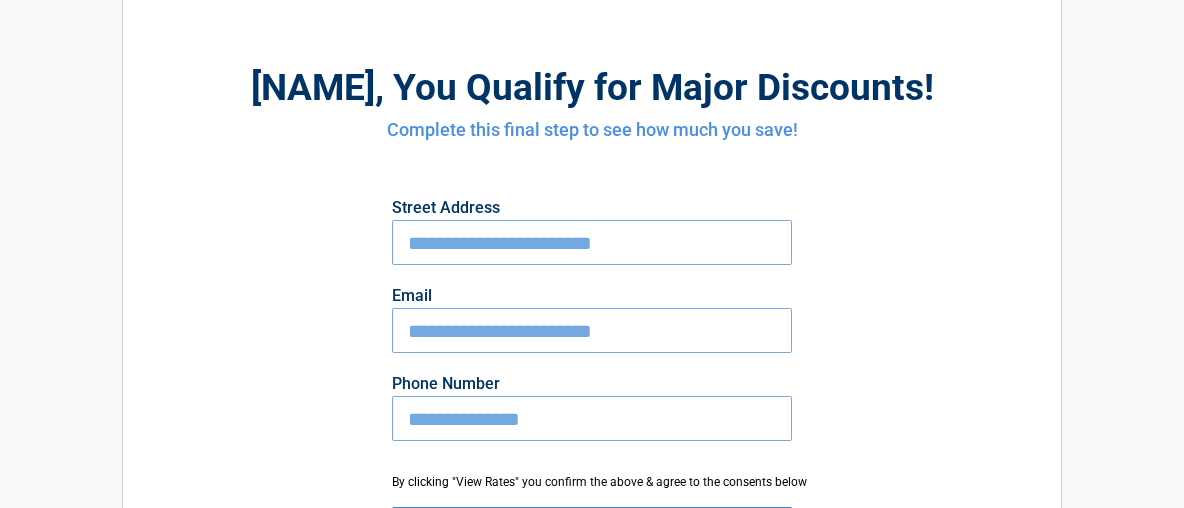 type on "**********" 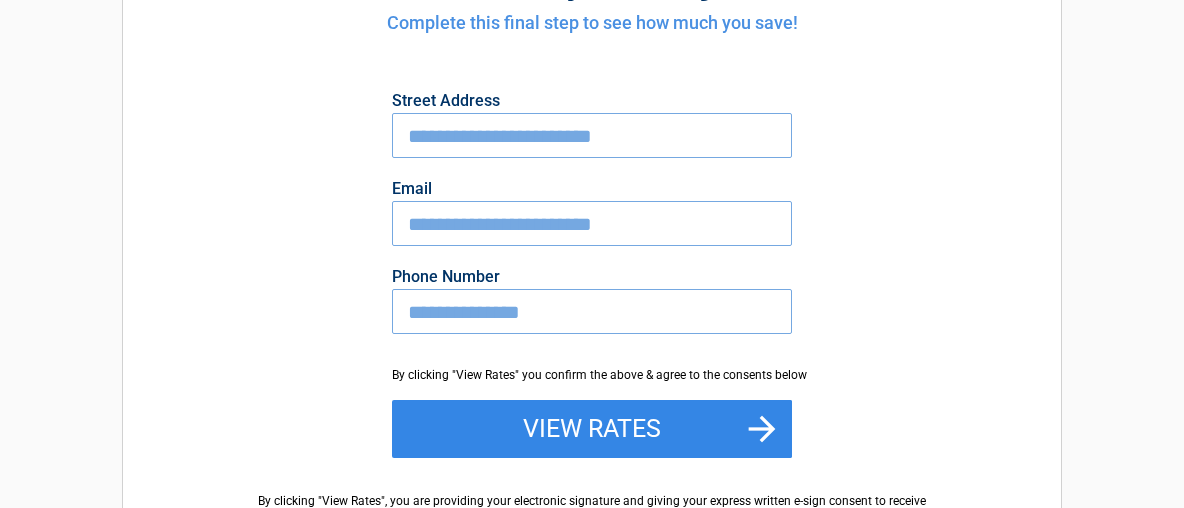 scroll, scrollTop: 321, scrollLeft: 0, axis: vertical 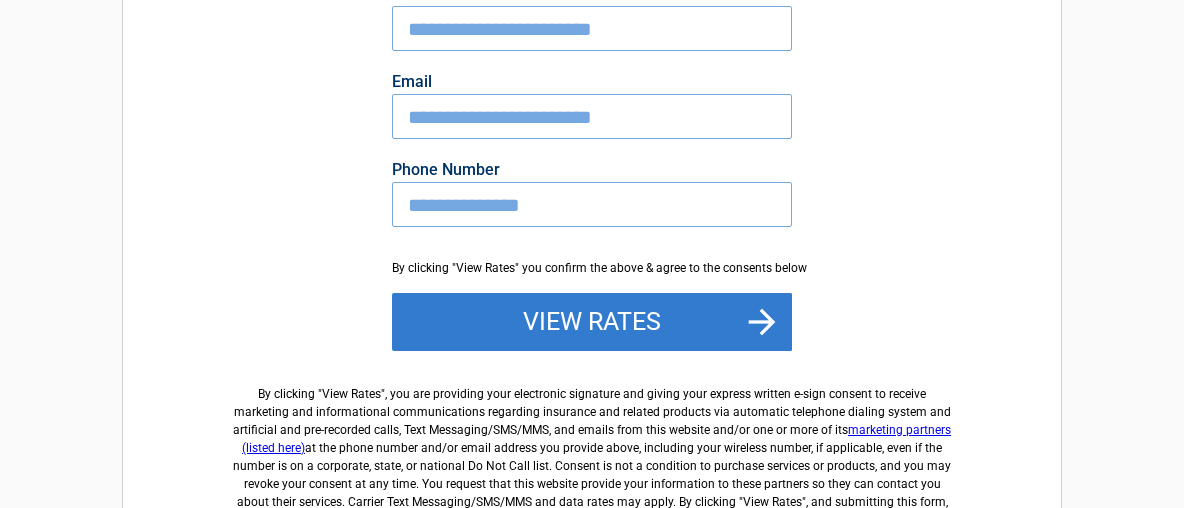 click on "View Rates" at bounding box center (592, 322) 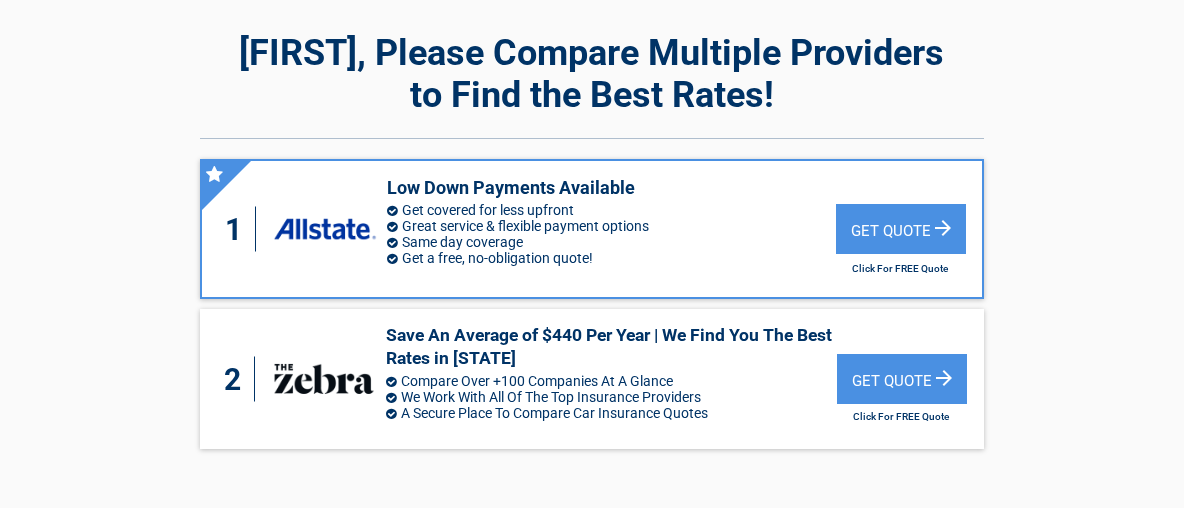 scroll, scrollTop: 107, scrollLeft: 0, axis: vertical 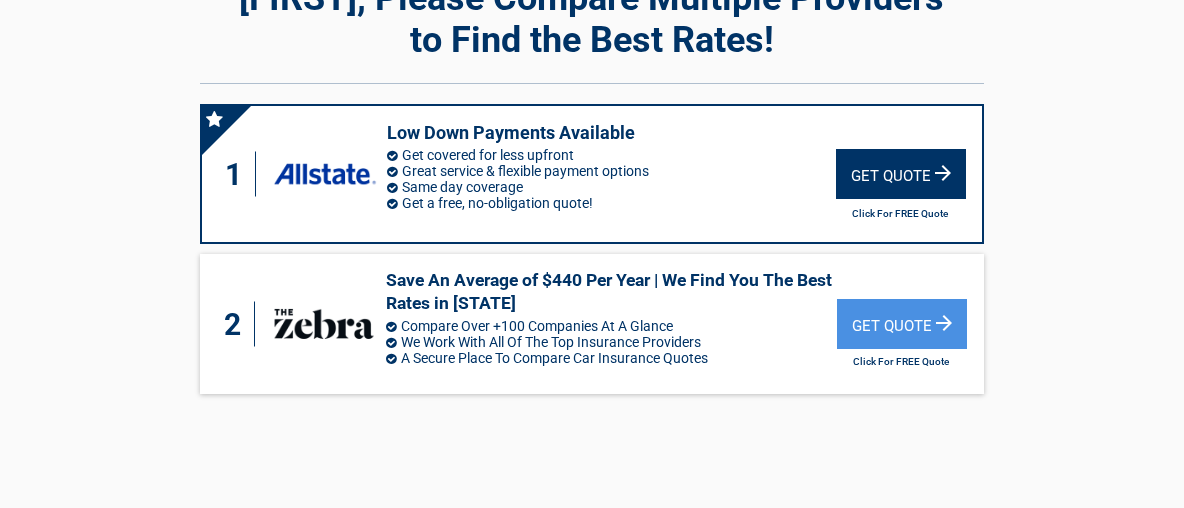 click on "Get Quote" at bounding box center (901, 174) 